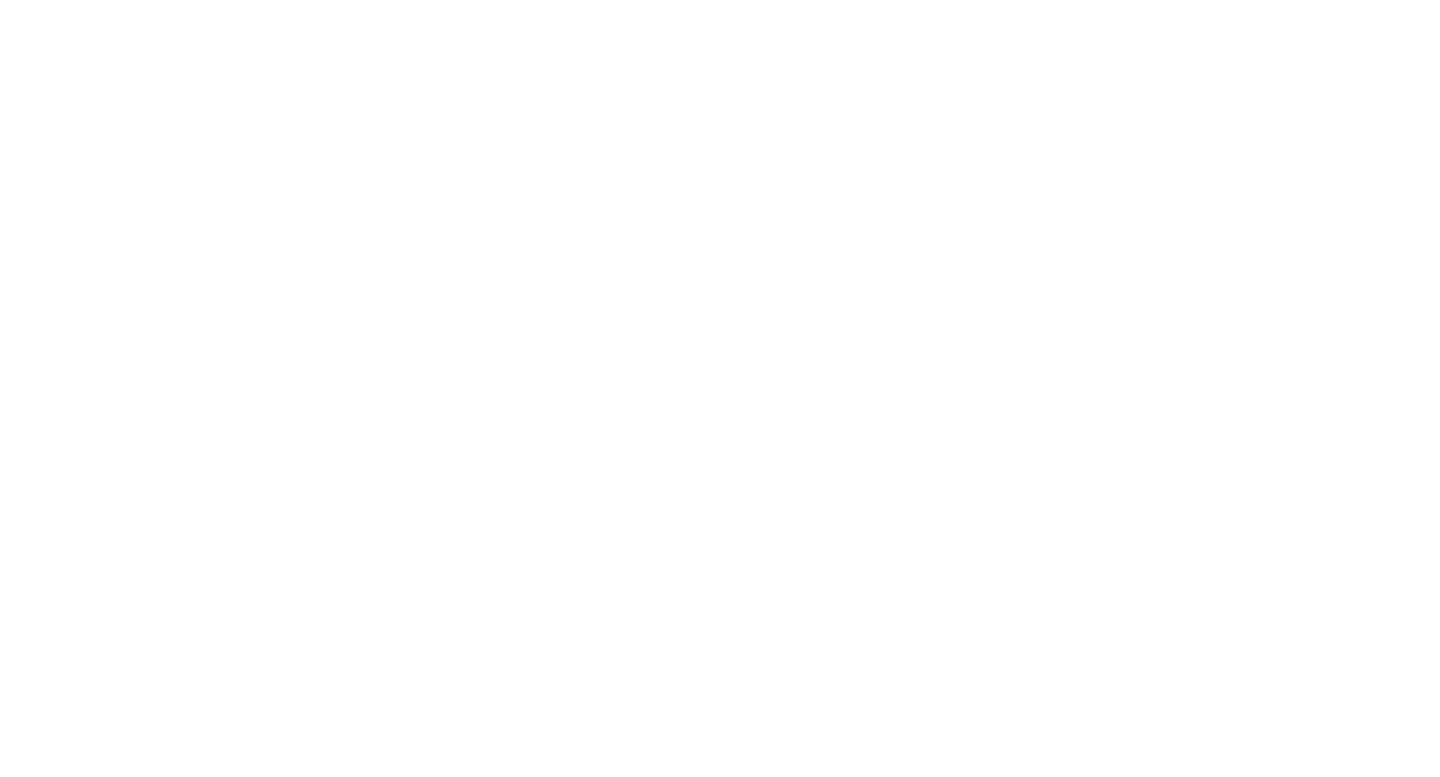 scroll, scrollTop: 0, scrollLeft: 0, axis: both 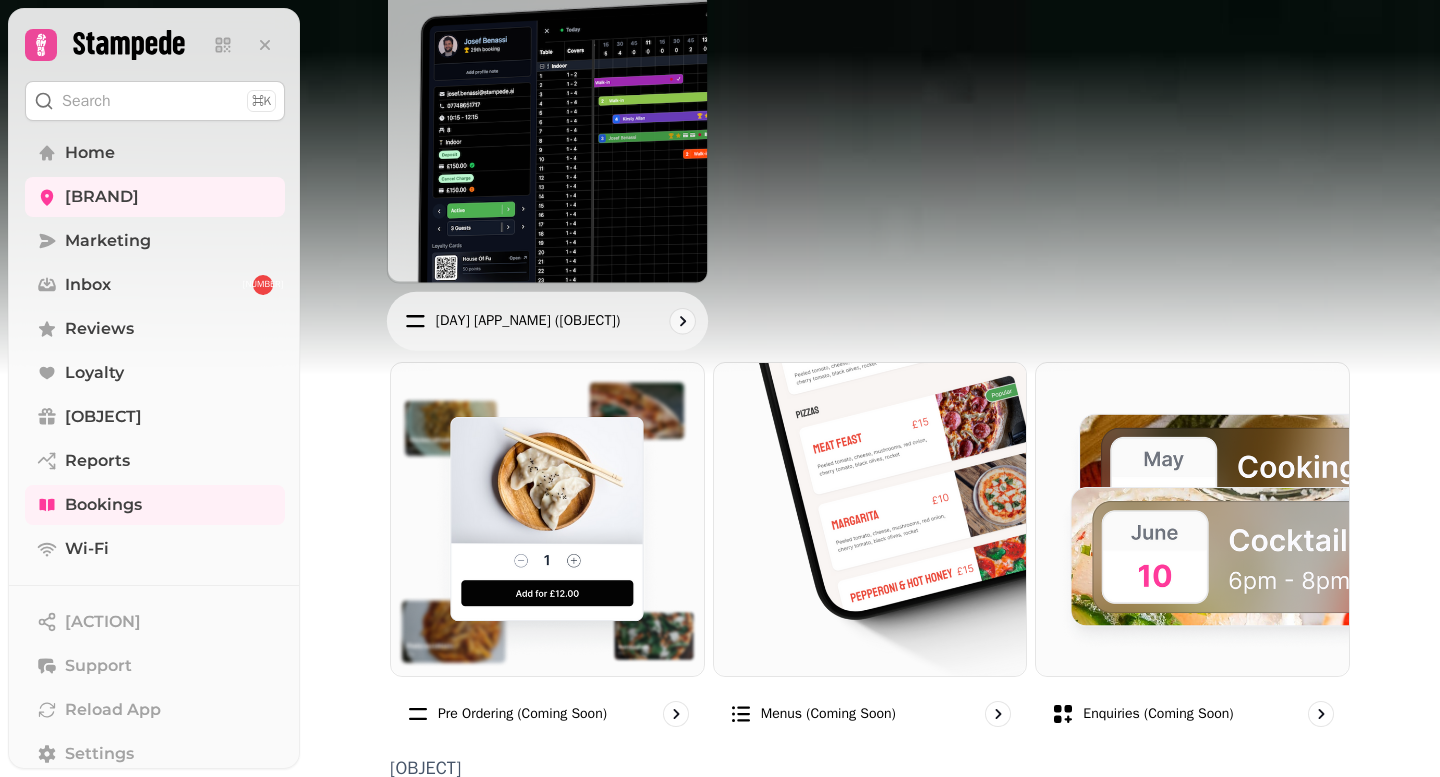 click on "[DAY] [APP_NAME] ([OBJECT])" at bounding box center [528, 320] 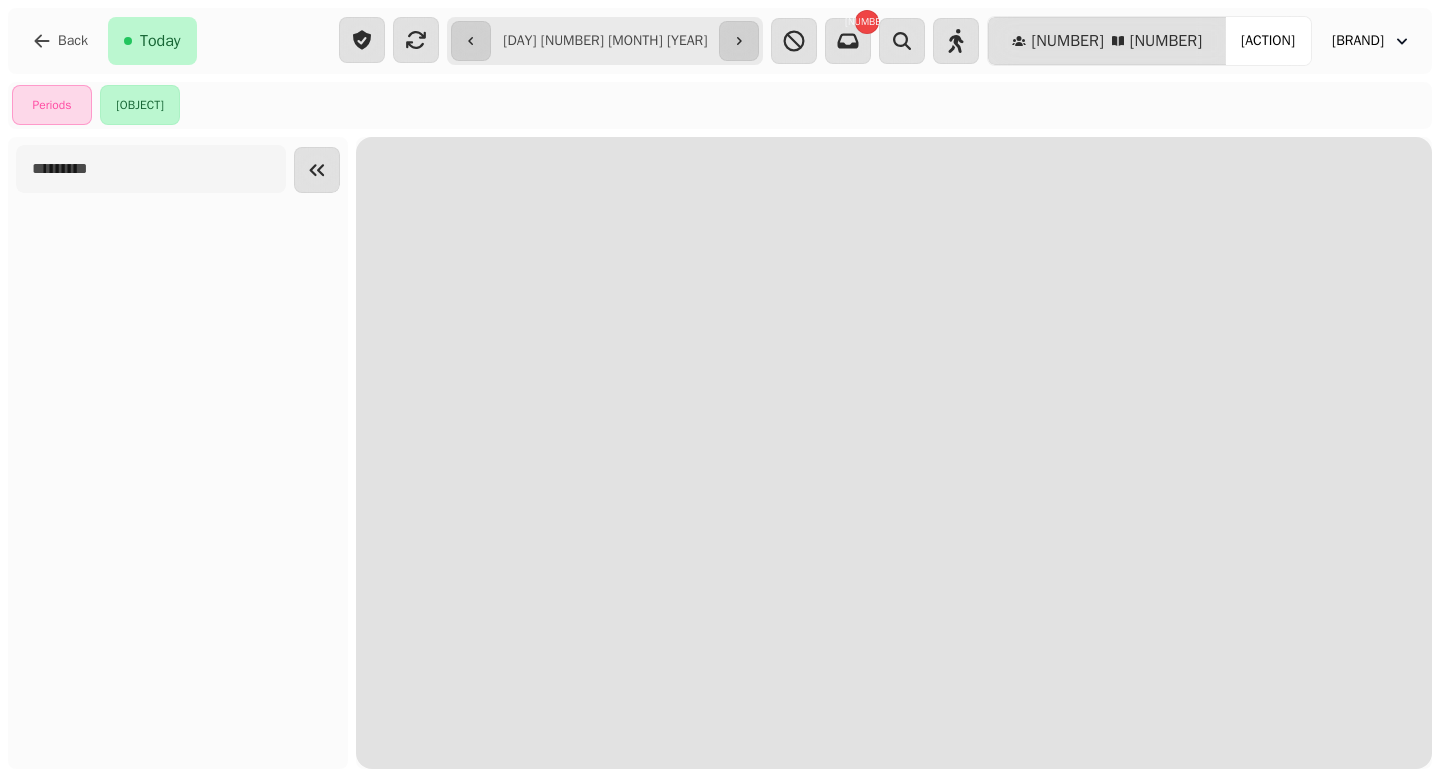 scroll, scrollTop: 0, scrollLeft: 0, axis: both 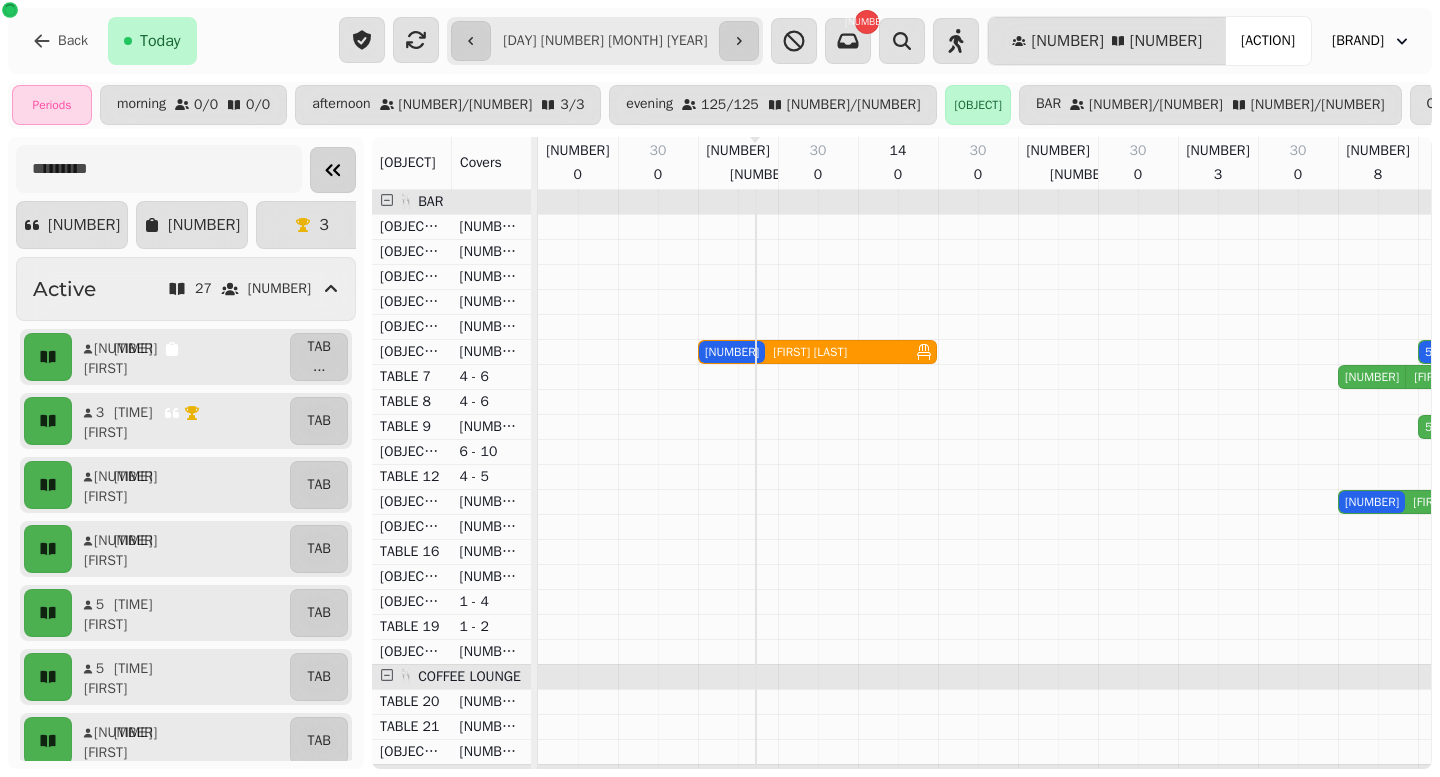 click at bounding box center (333, 170) 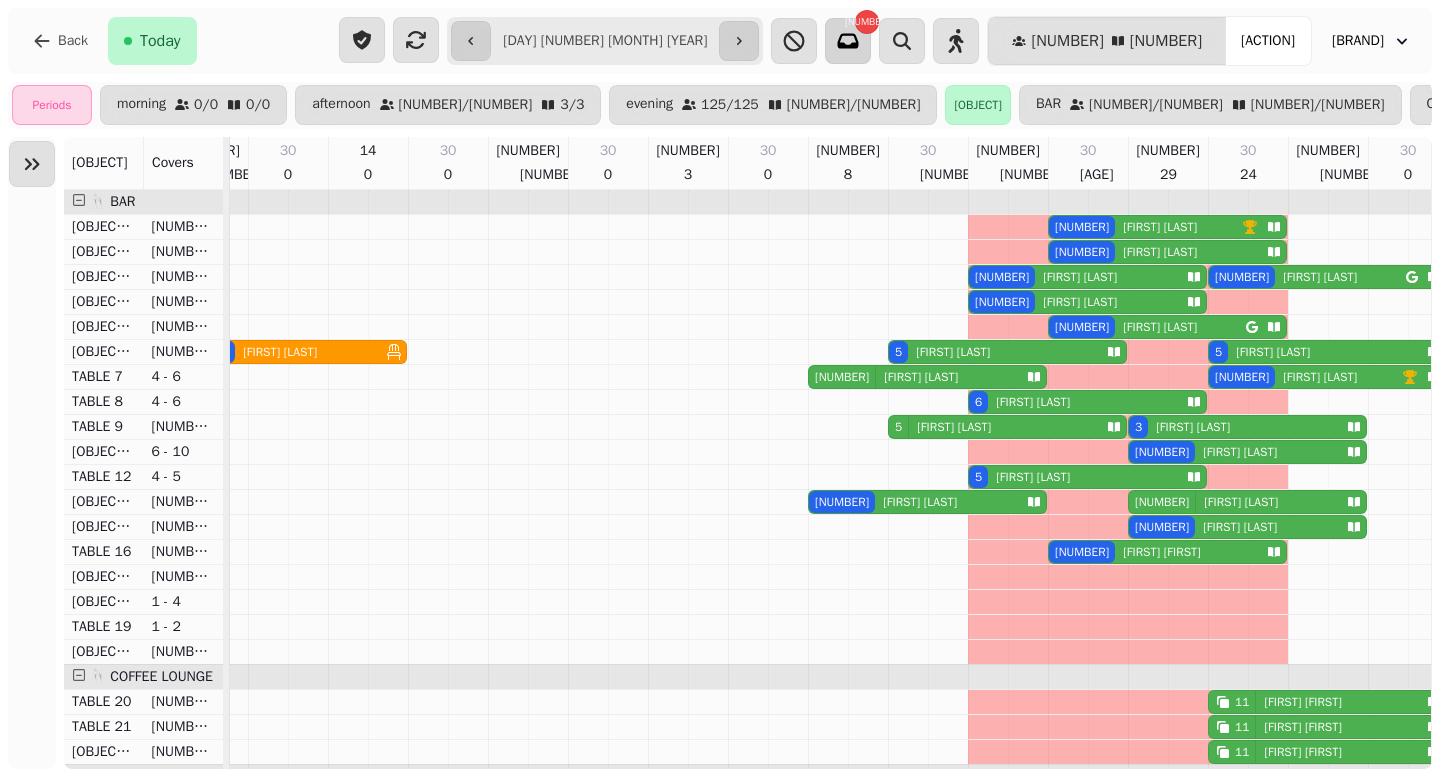 click 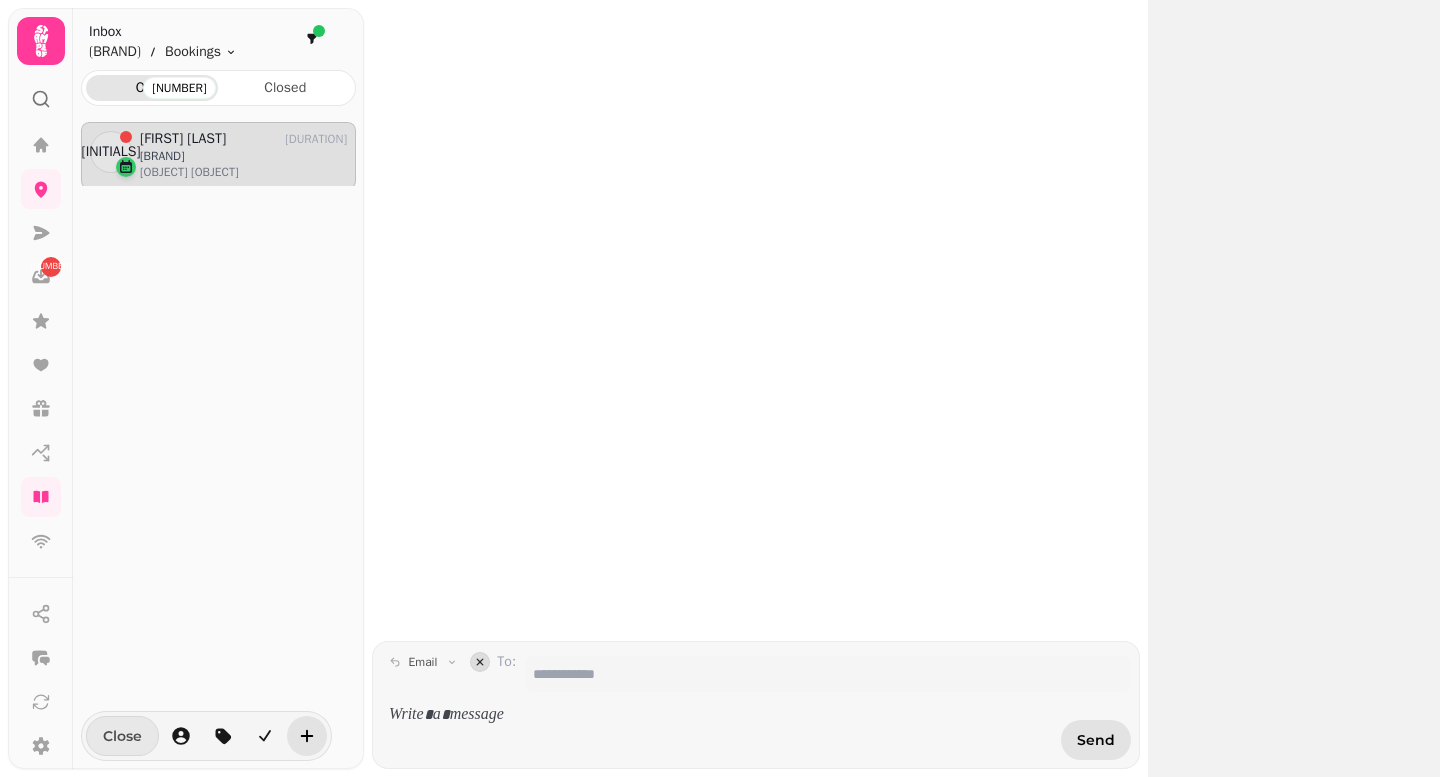 scroll, scrollTop: 1, scrollLeft: 1, axis: both 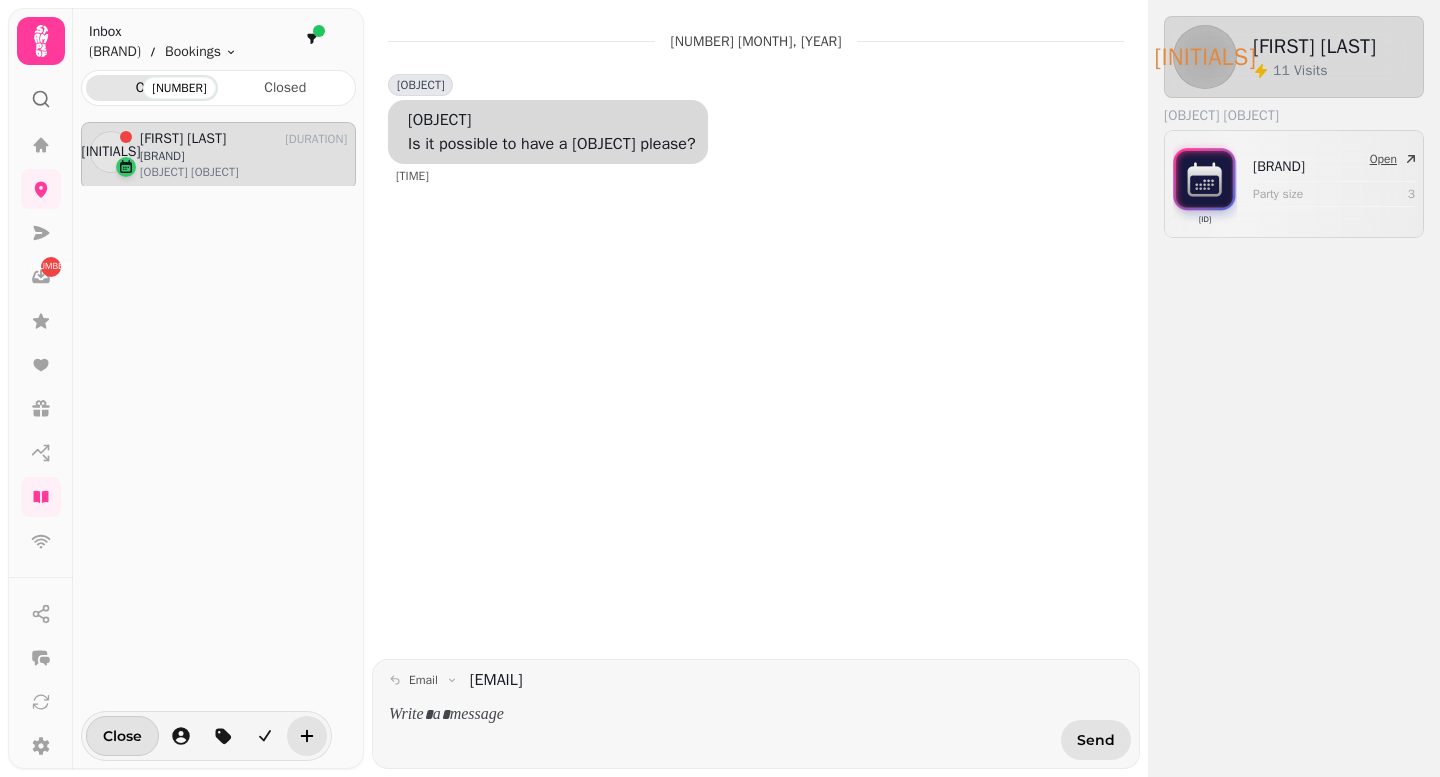 click at bounding box center [1205, 182] 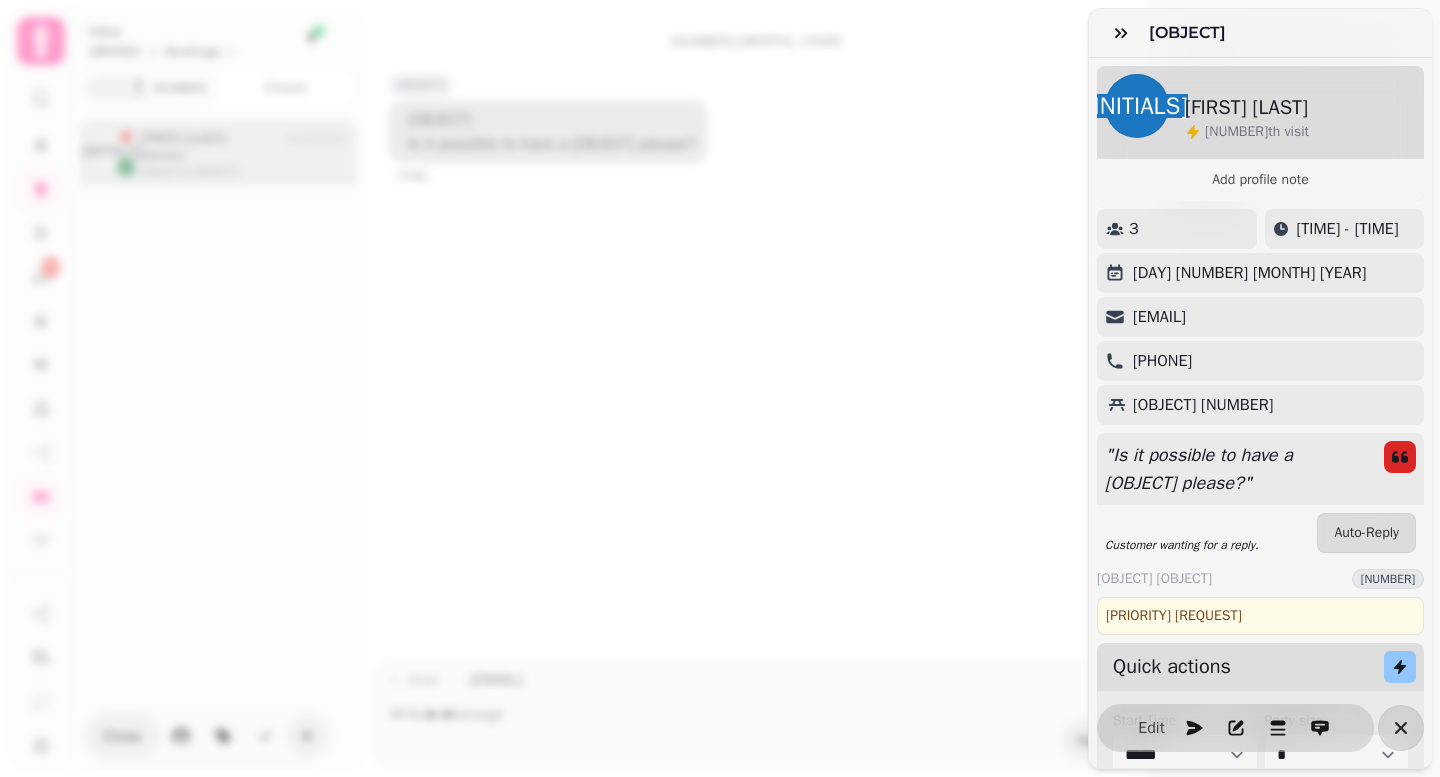 click 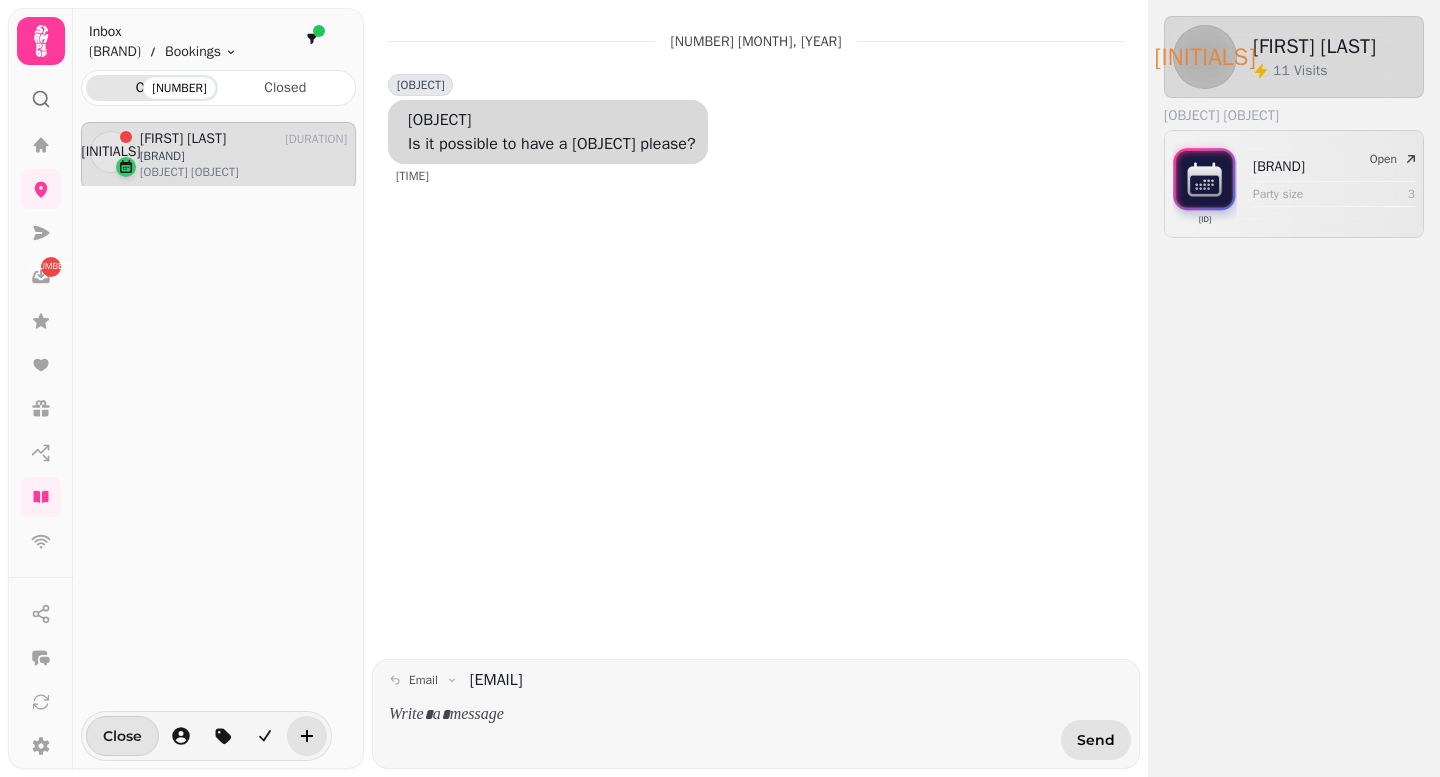 click on "Close" at bounding box center [122, 736] 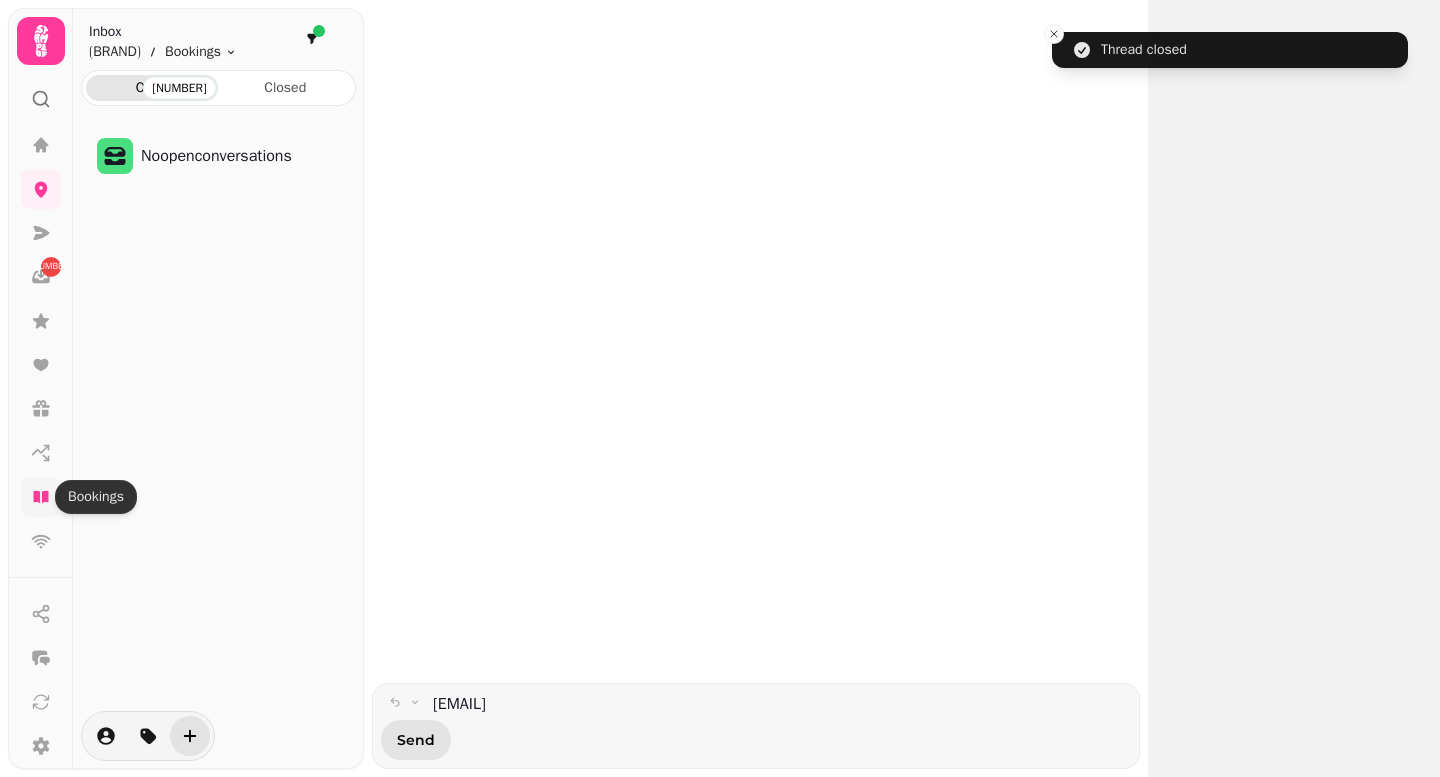 click 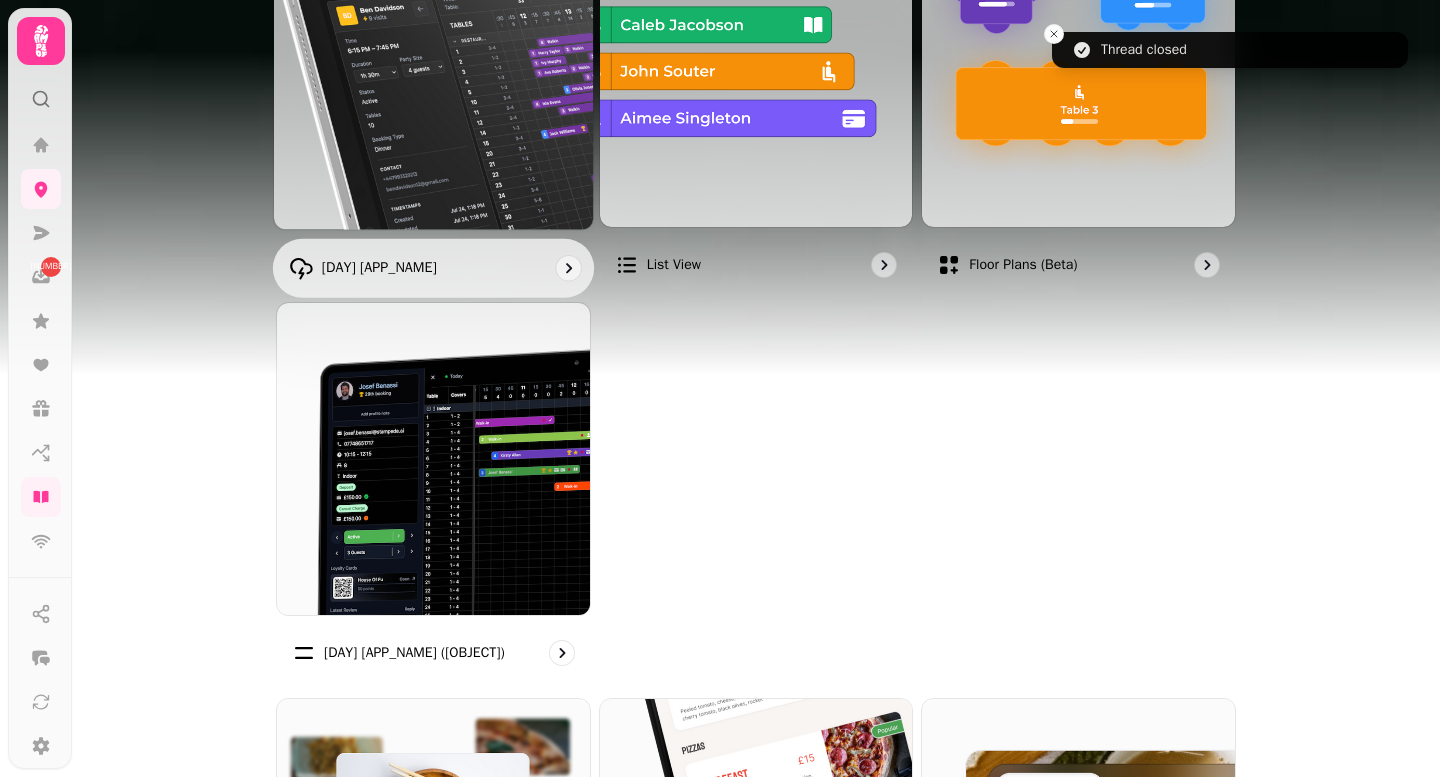 scroll, scrollTop: 326, scrollLeft: 0, axis: vertical 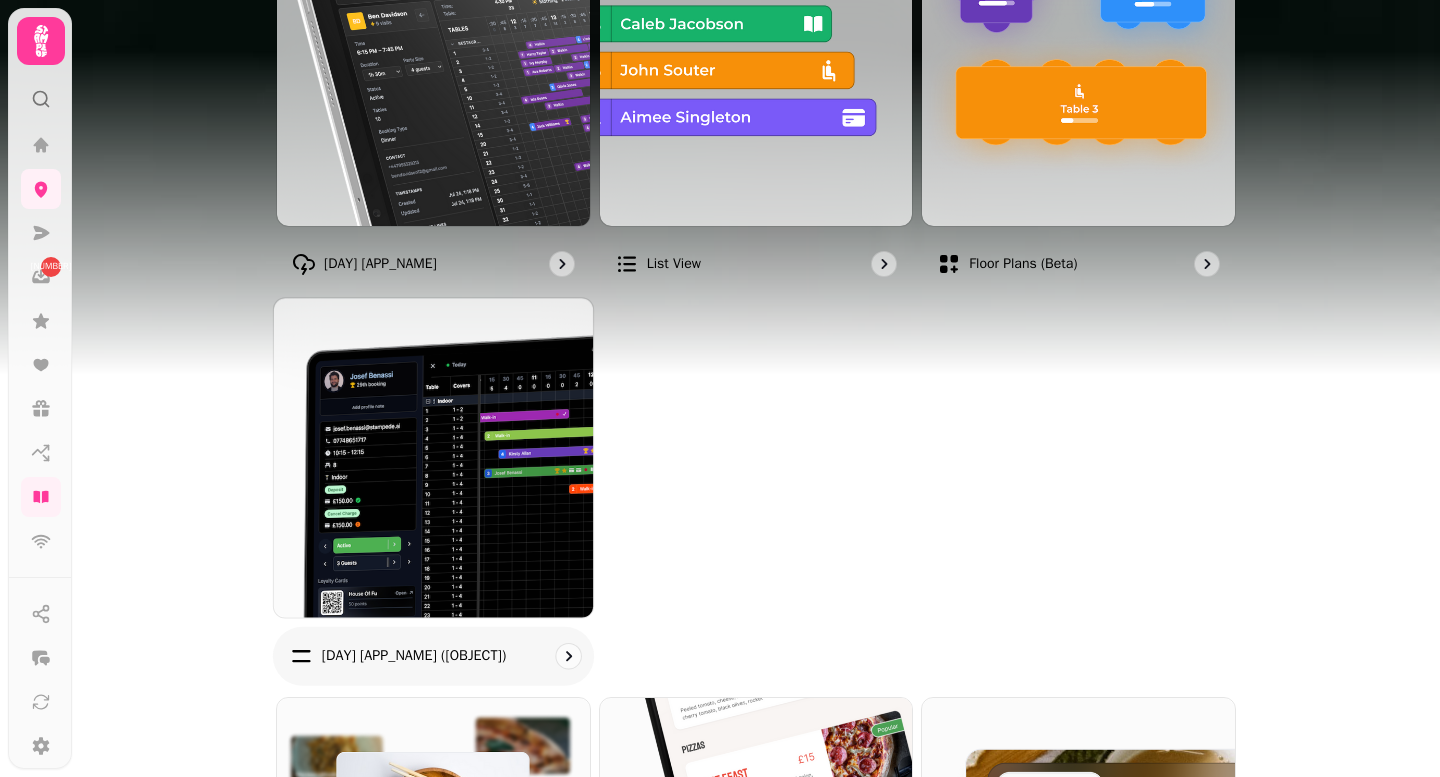 click on "[DAY] [APP_NAME] ([OBJECT])" at bounding box center (414, 655) 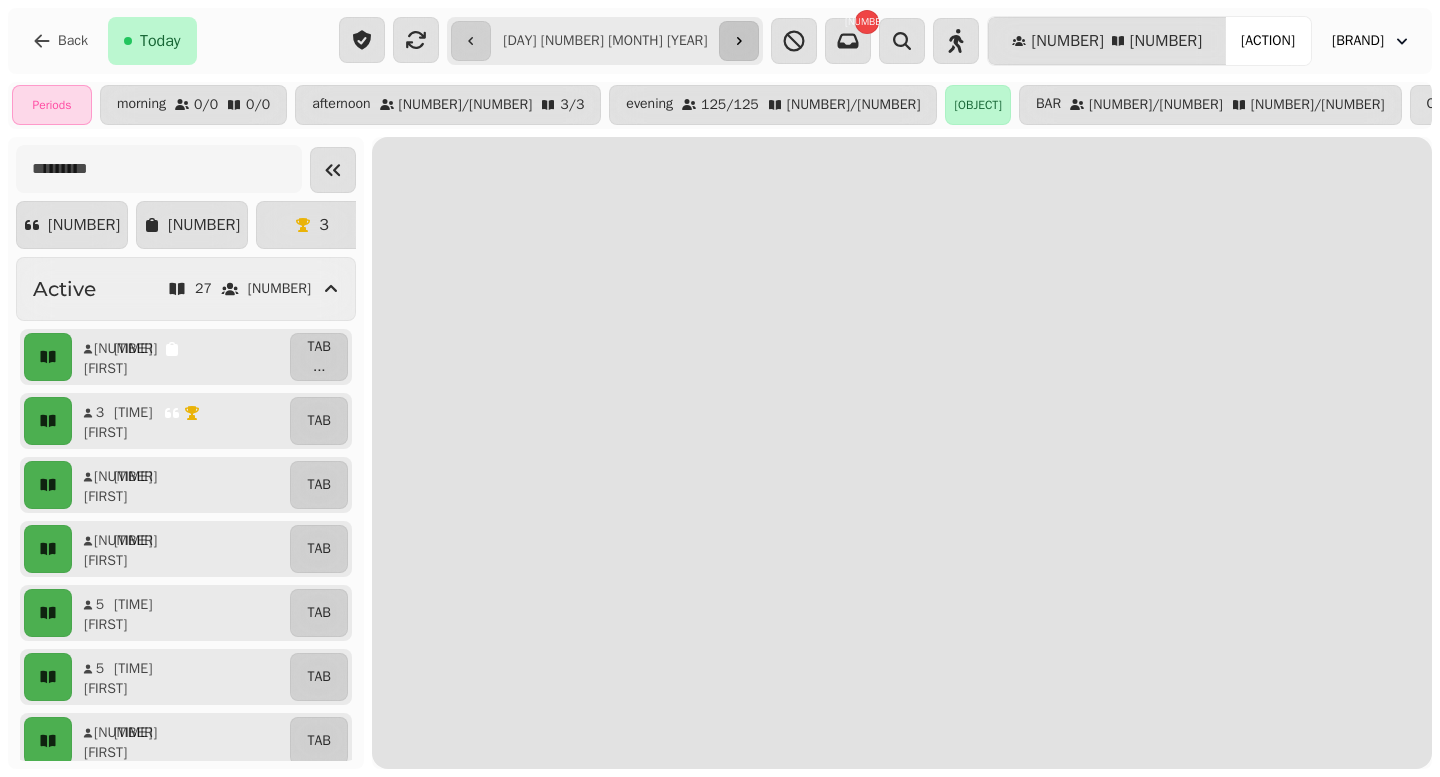 click 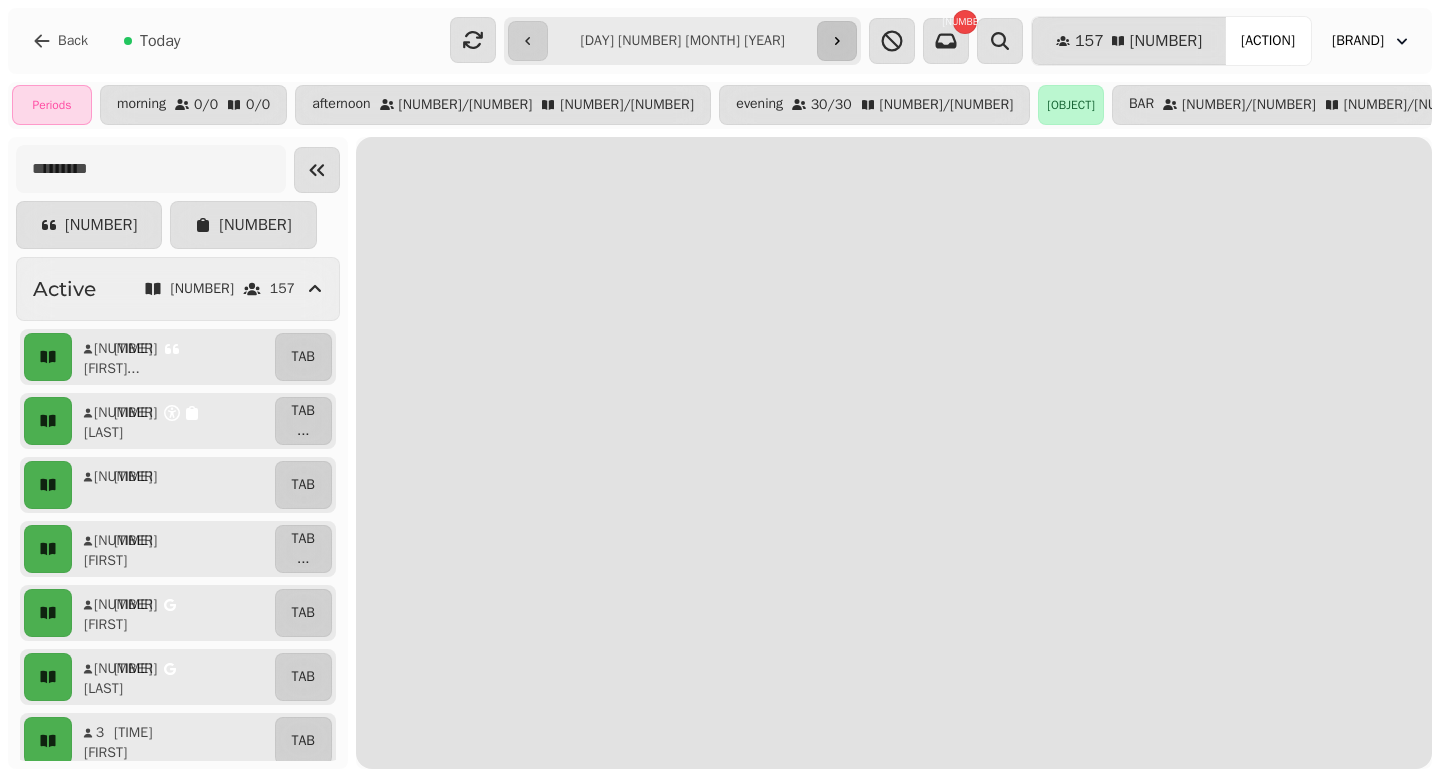 click on "**********" at bounding box center [682, 41] 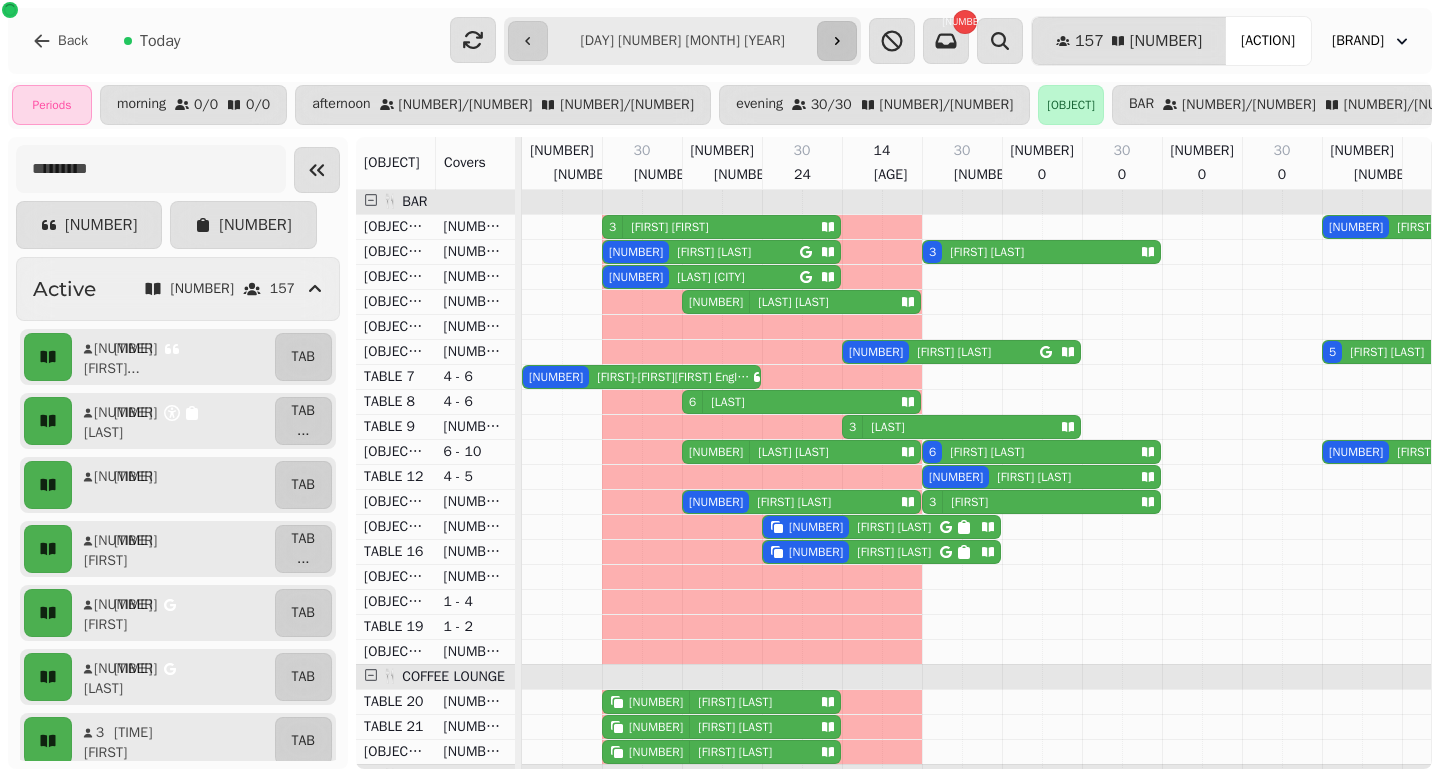 scroll, scrollTop: 0, scrollLeft: 222, axis: horizontal 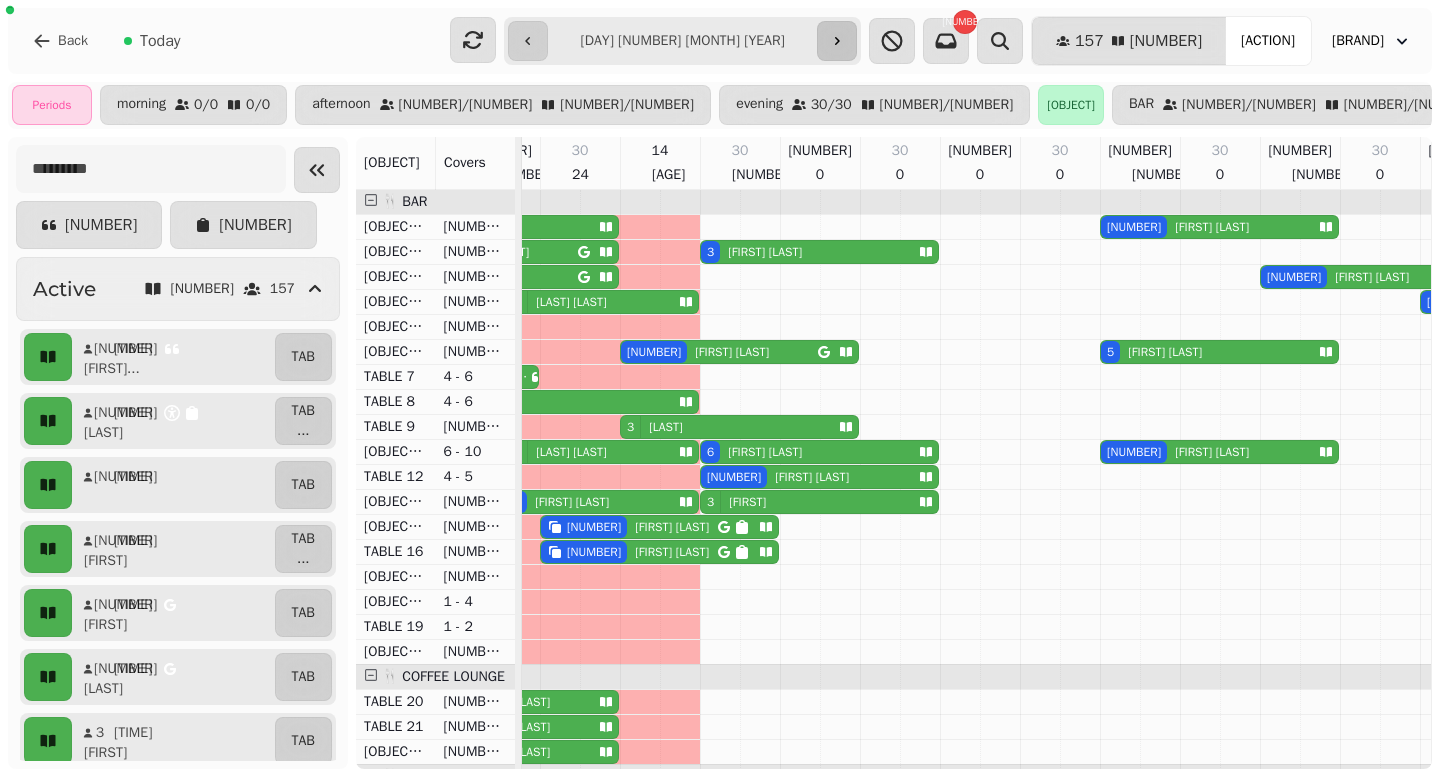 click 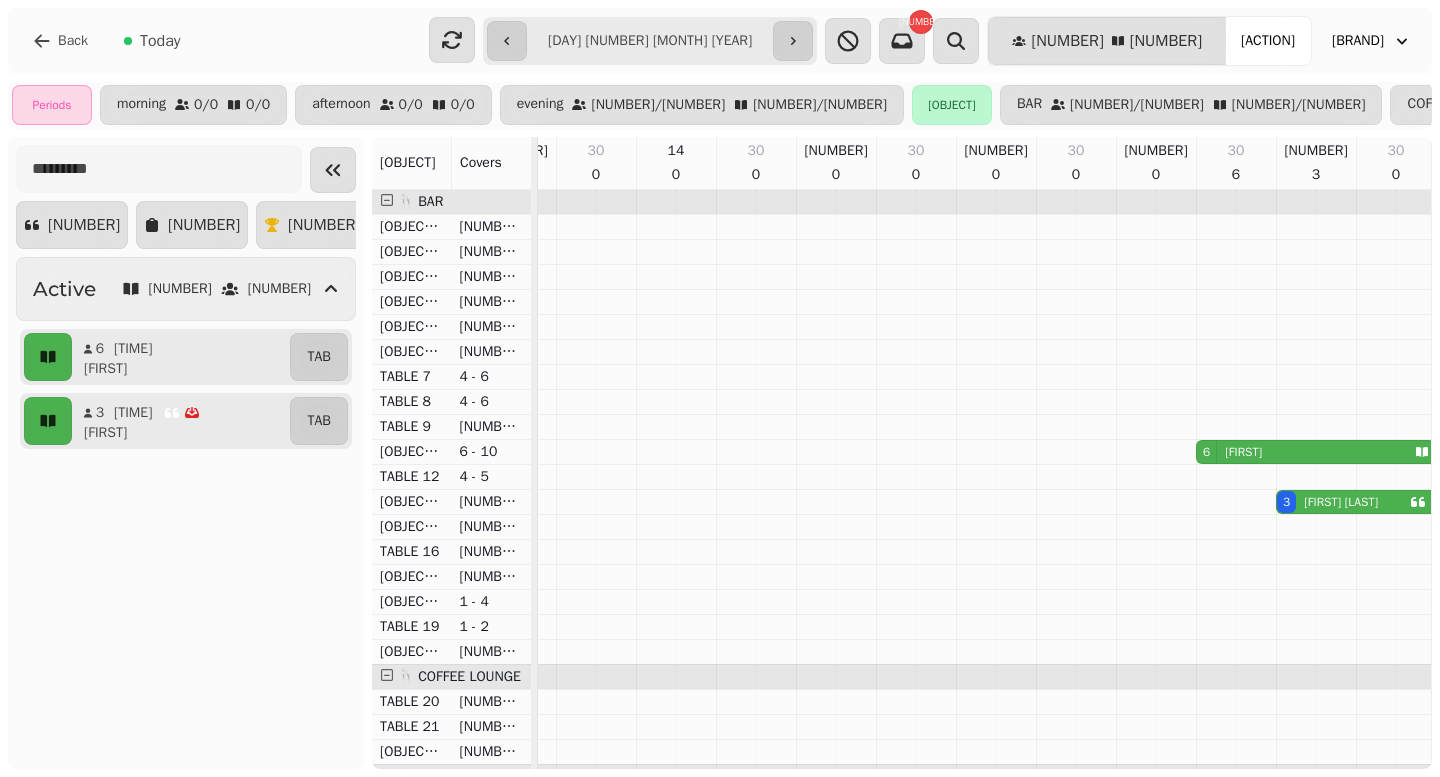 scroll, scrollTop: 3, scrollLeft: 222, axis: both 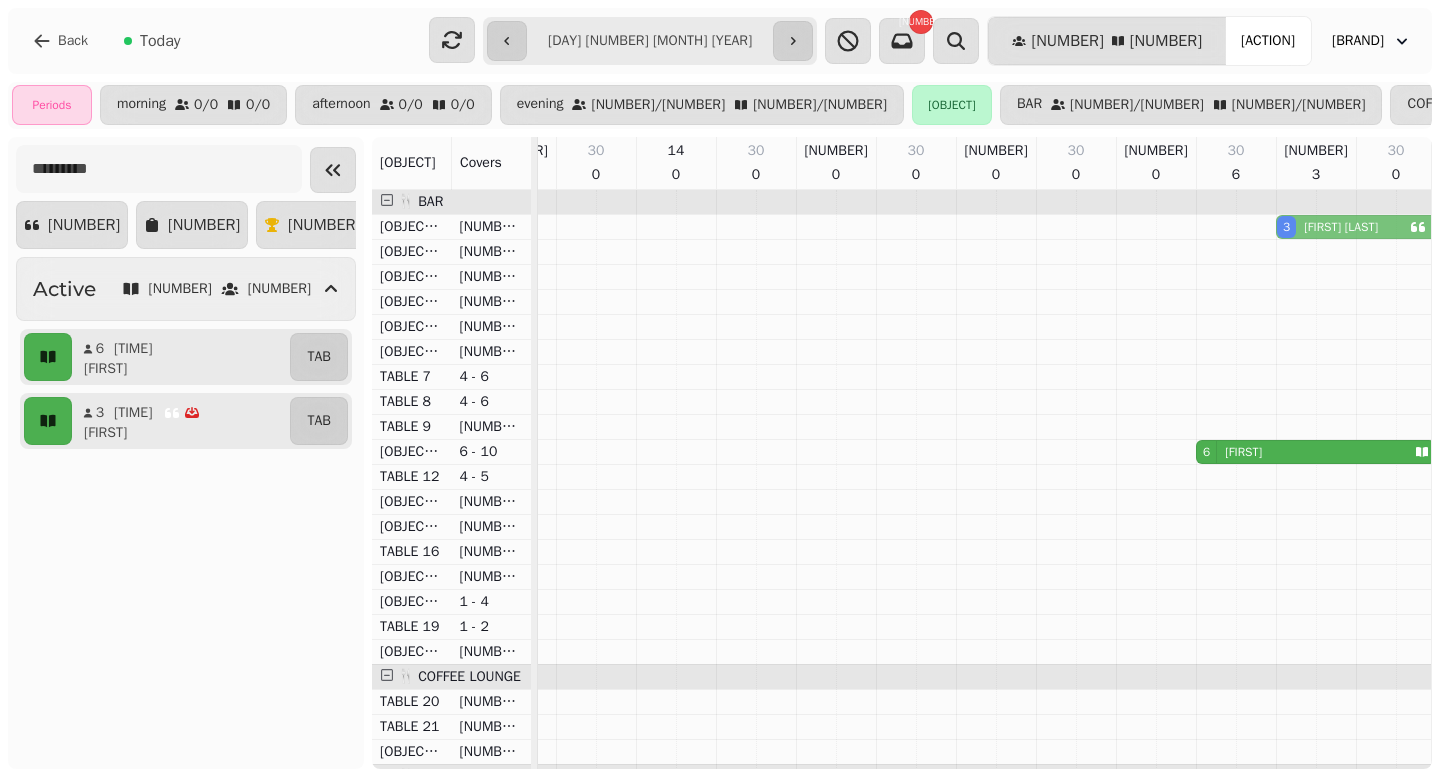drag, startPoint x: 1311, startPoint y: 506, endPoint x: 1310, endPoint y: 223, distance: 283.00177 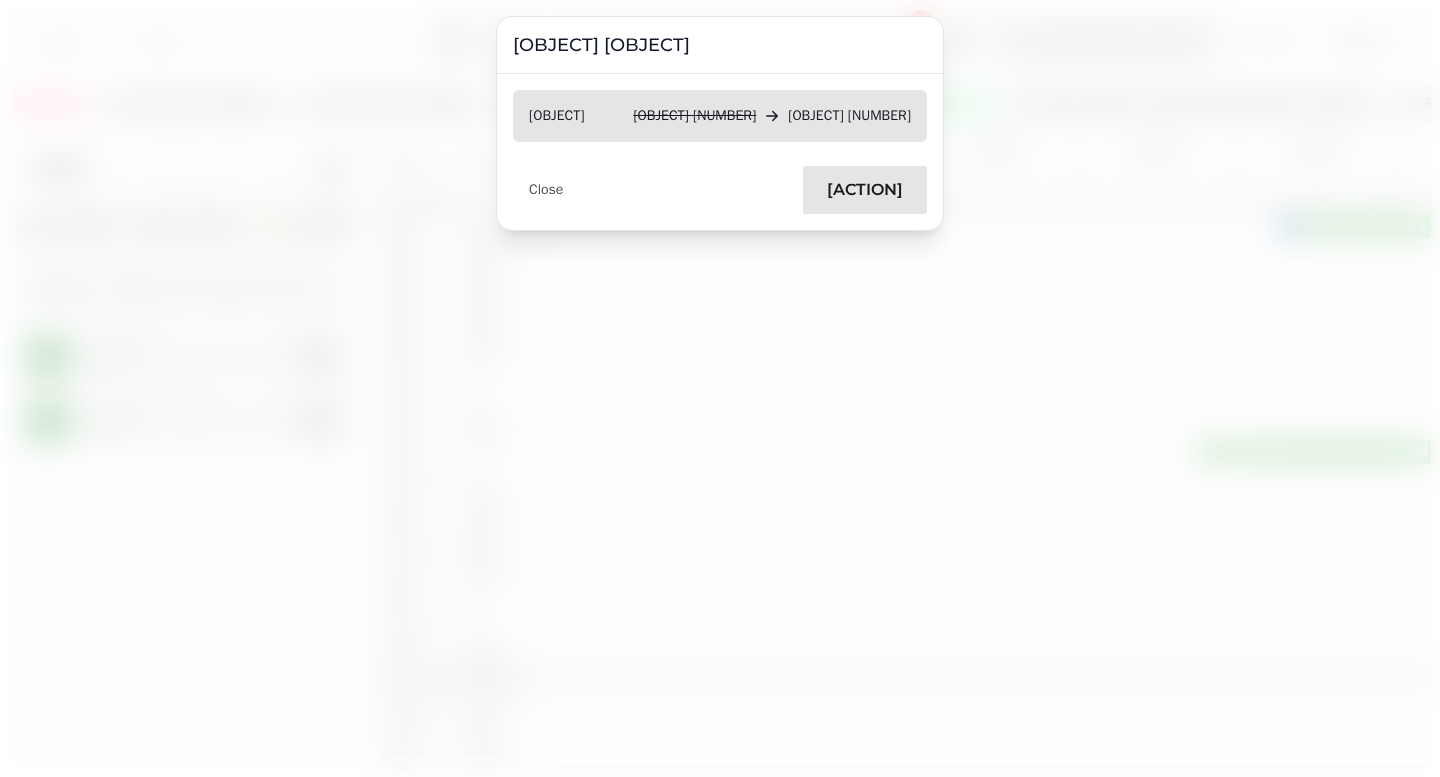 click on "[ACTION]" at bounding box center (865, 190) 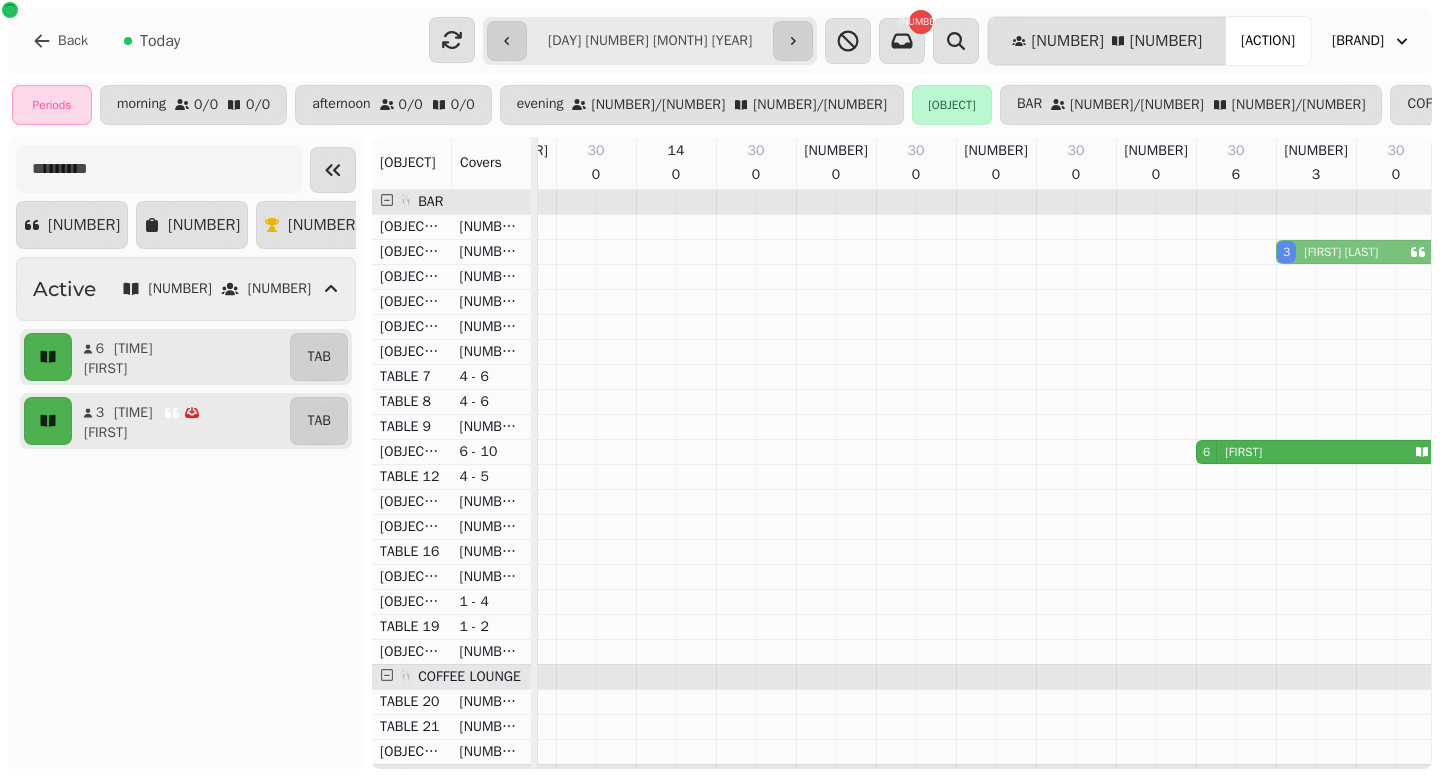 drag, startPoint x: 1316, startPoint y: 224, endPoint x: 1316, endPoint y: 244, distance: 20 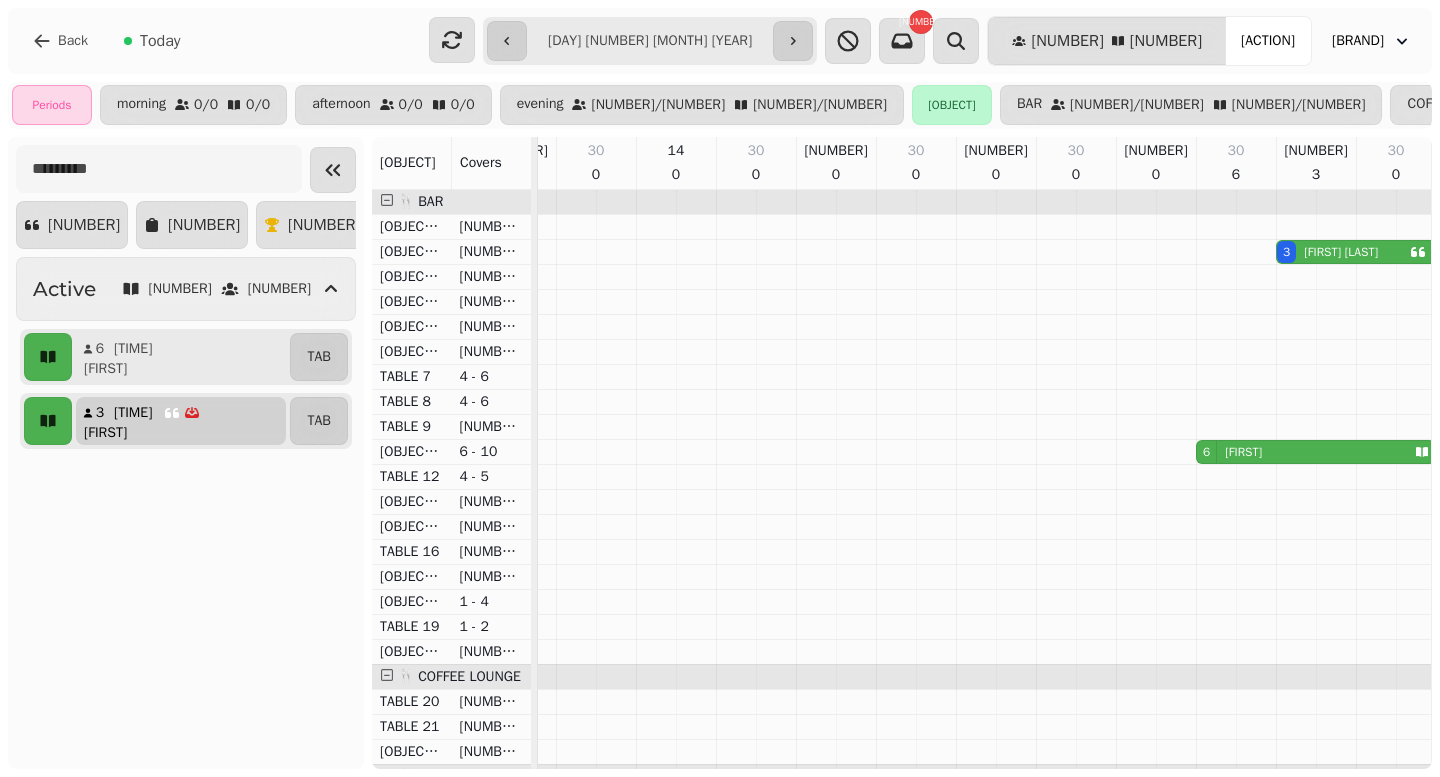 click on "[FIRST]" at bounding box center [105, 433] 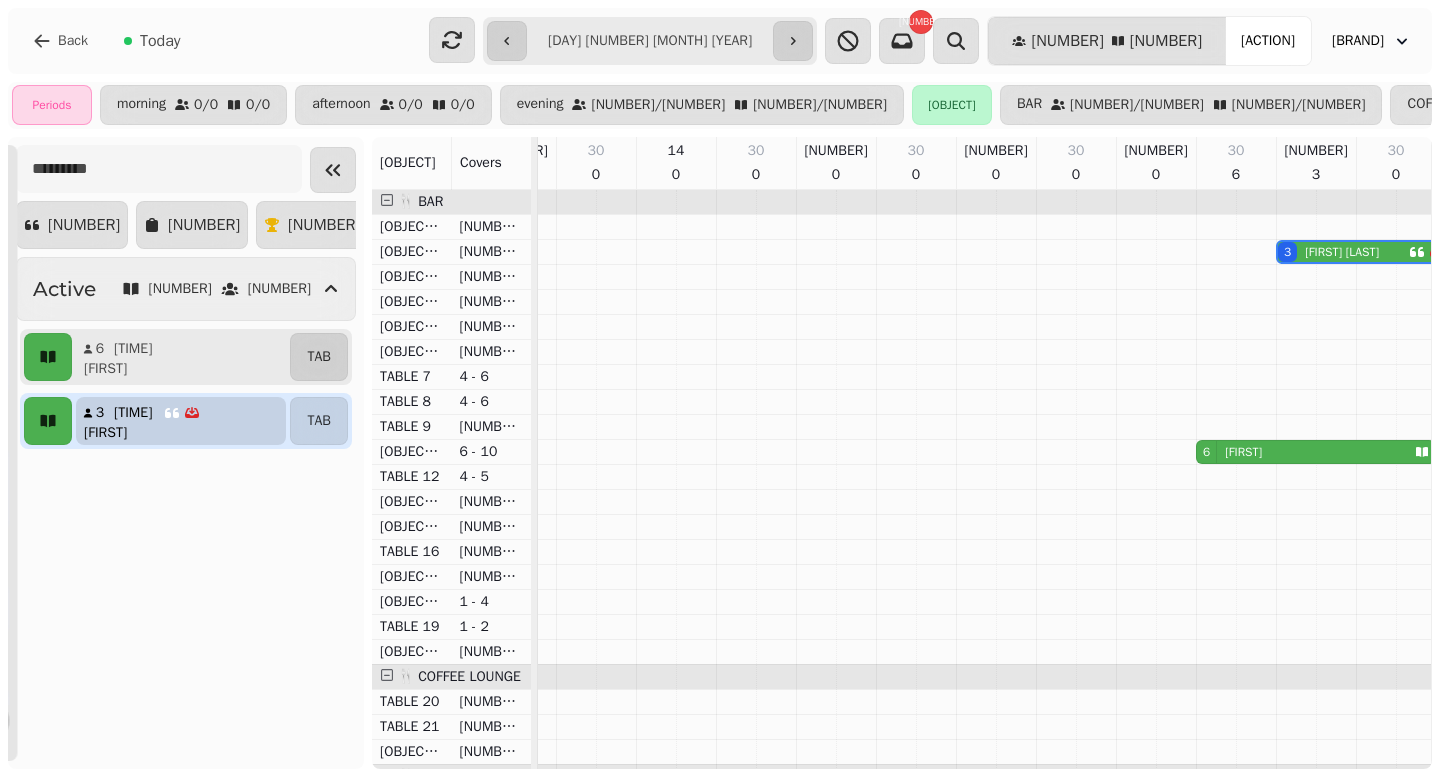 scroll, scrollTop: 0, scrollLeft: 627, axis: horizontal 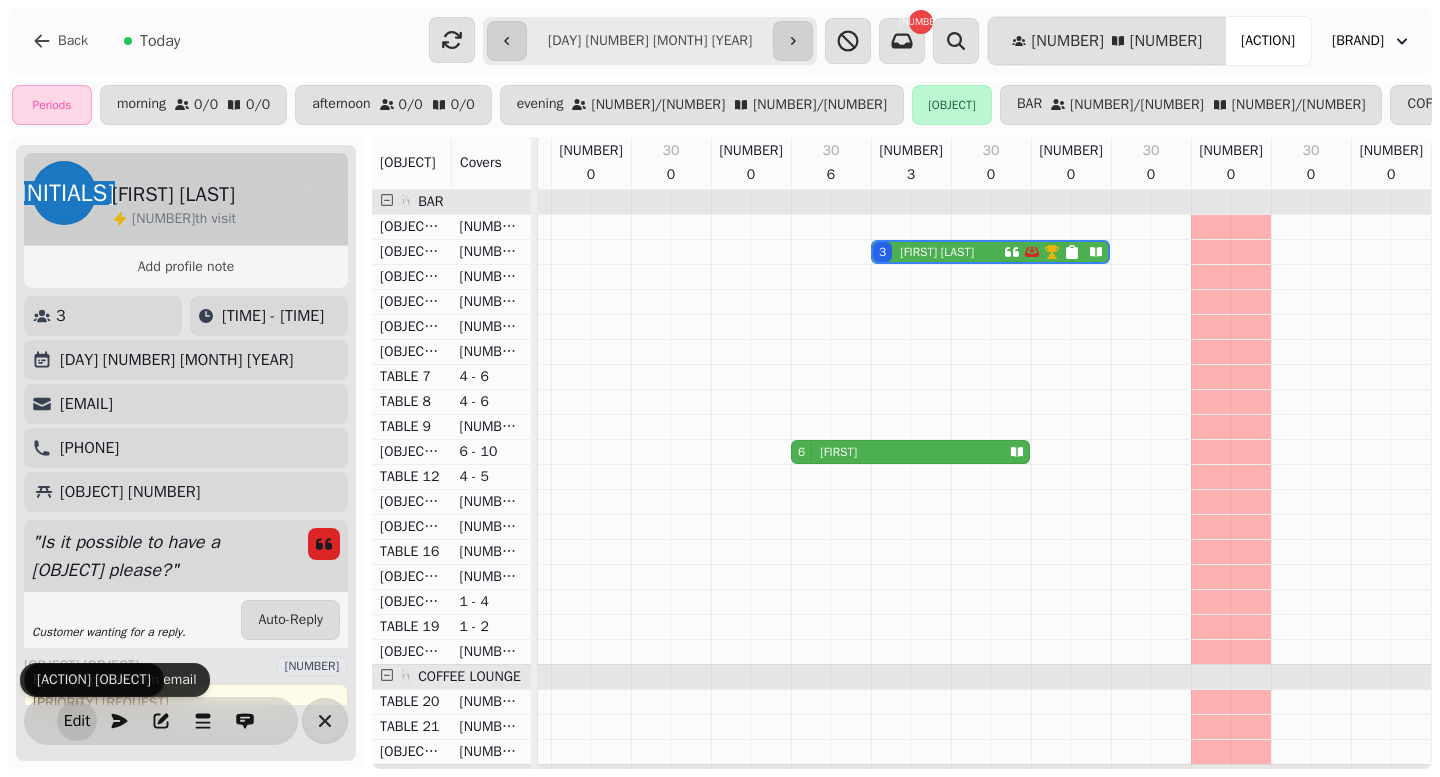 click on "Edit" at bounding box center (77, 721) 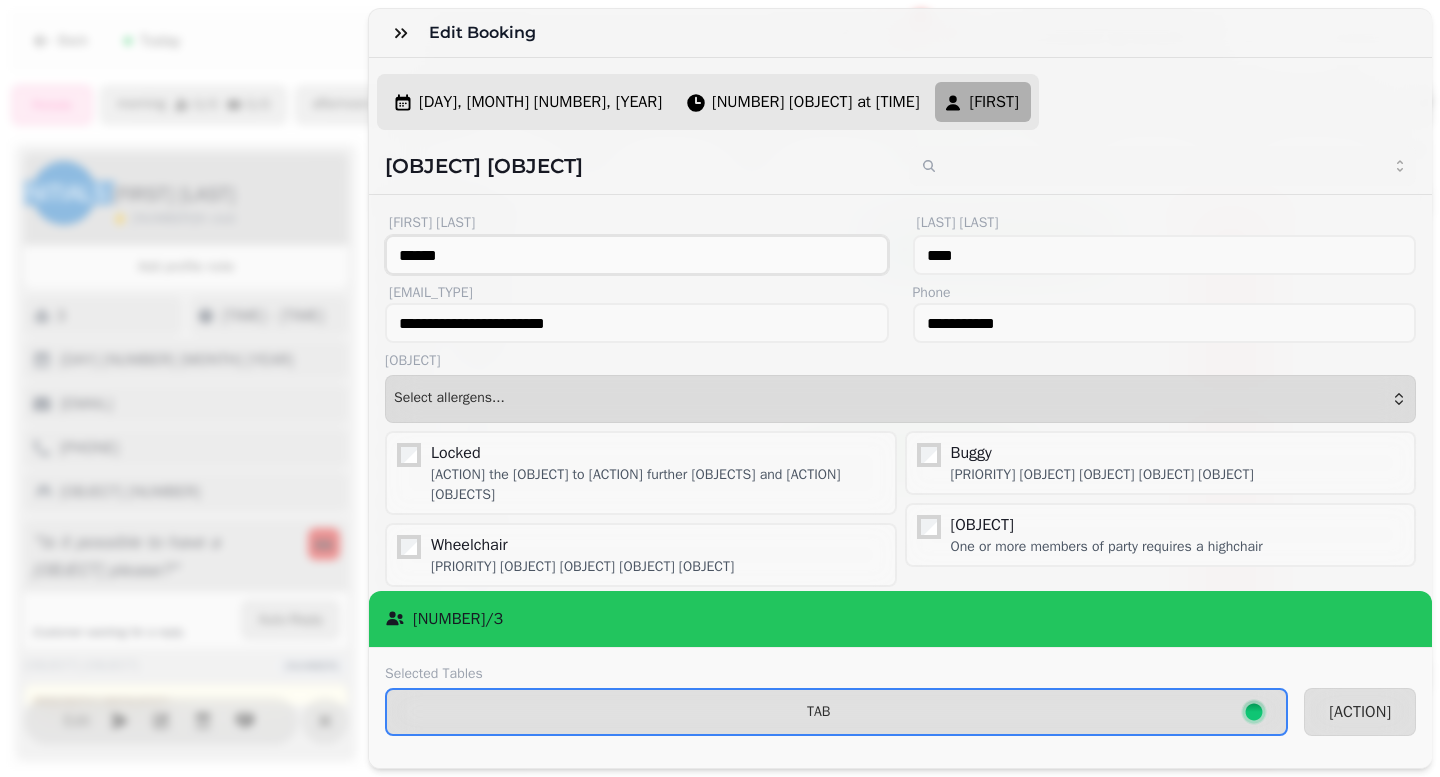 click on "******" at bounding box center (637, 255) 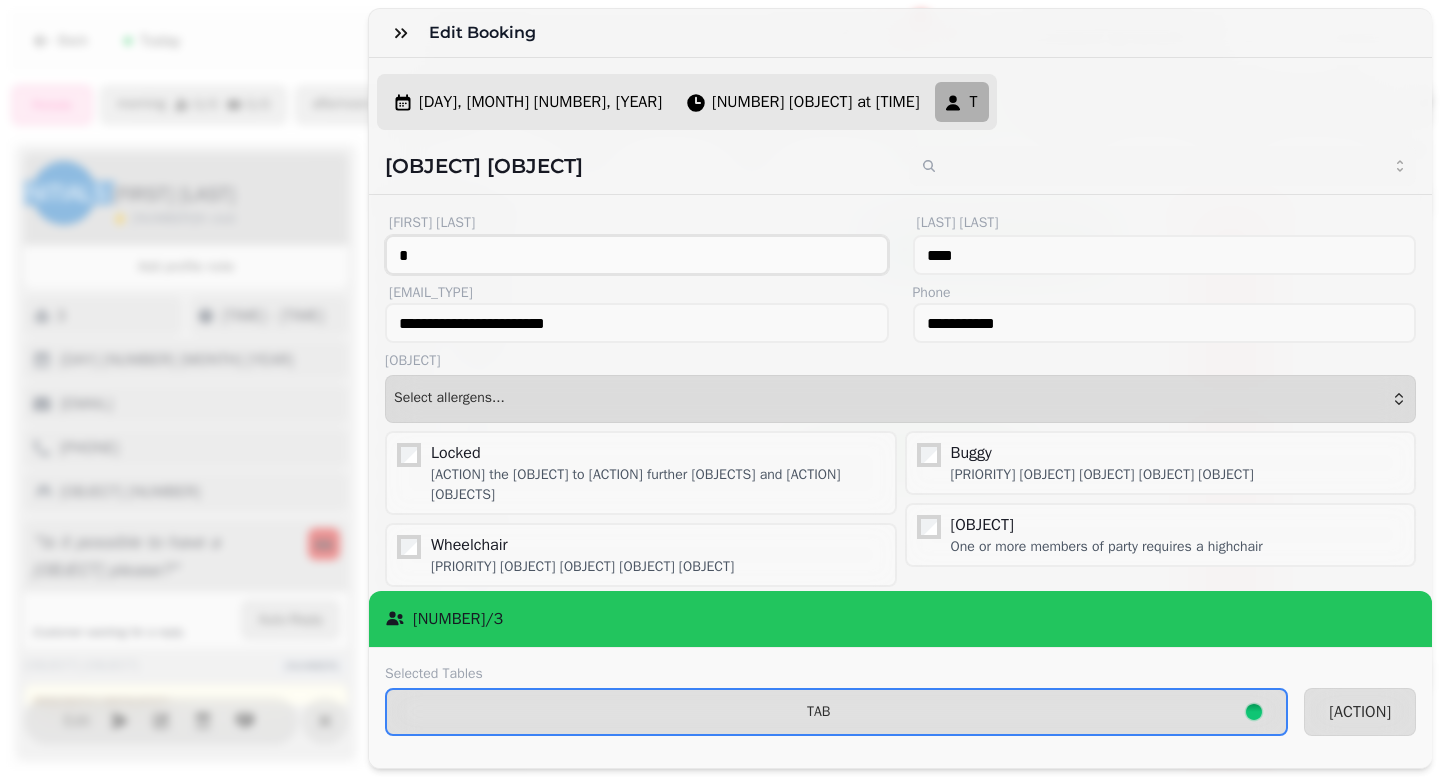 type on "*" 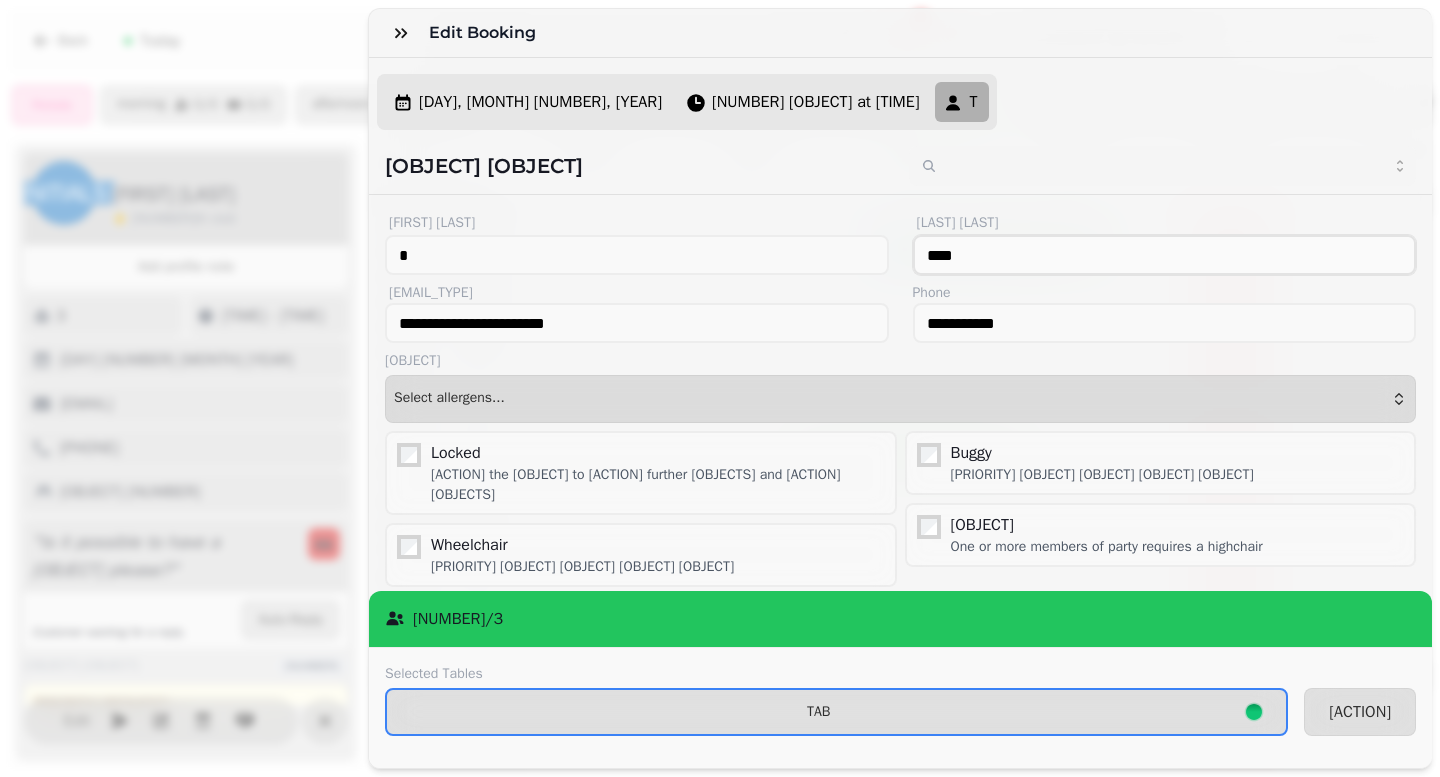 click on "****" at bounding box center (1165, 255) 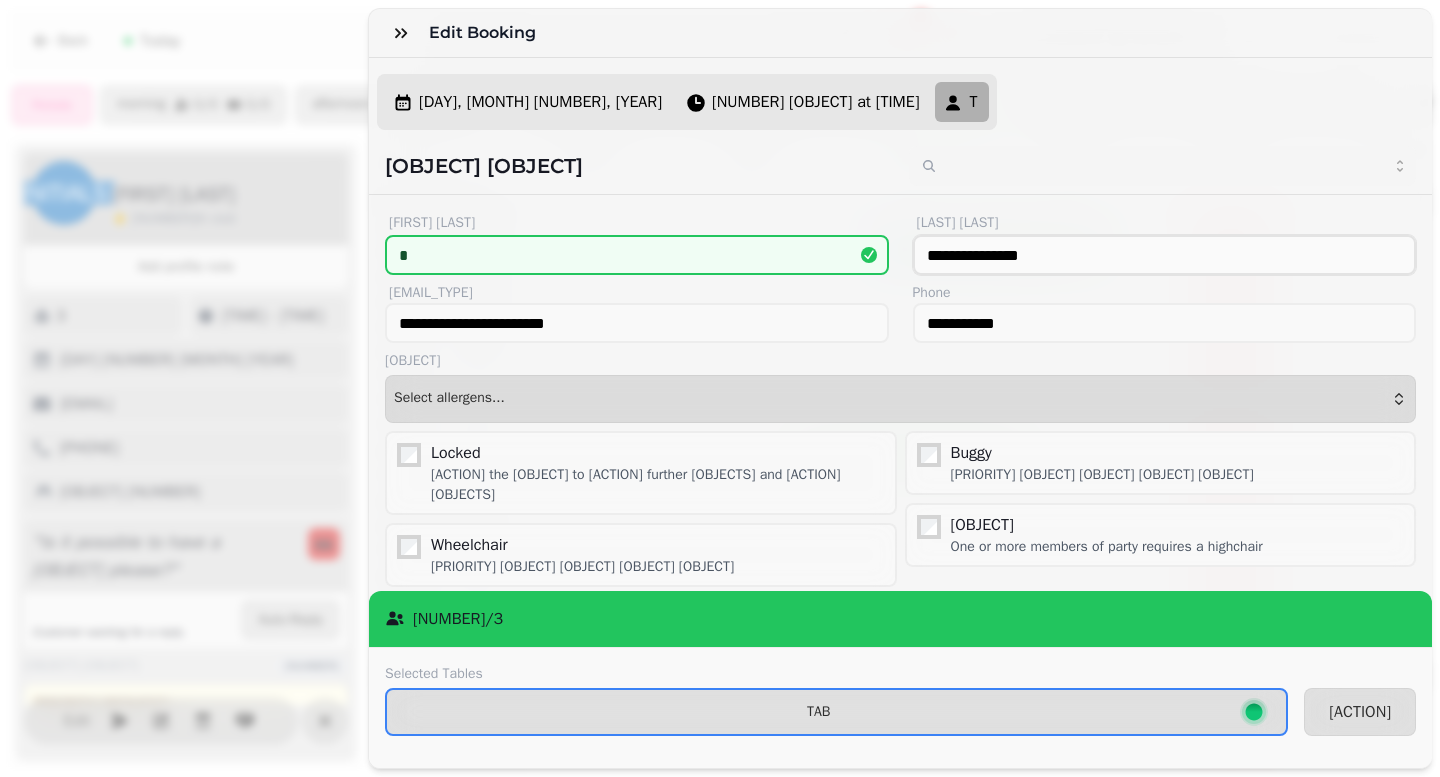 scroll, scrollTop: 1, scrollLeft: 0, axis: vertical 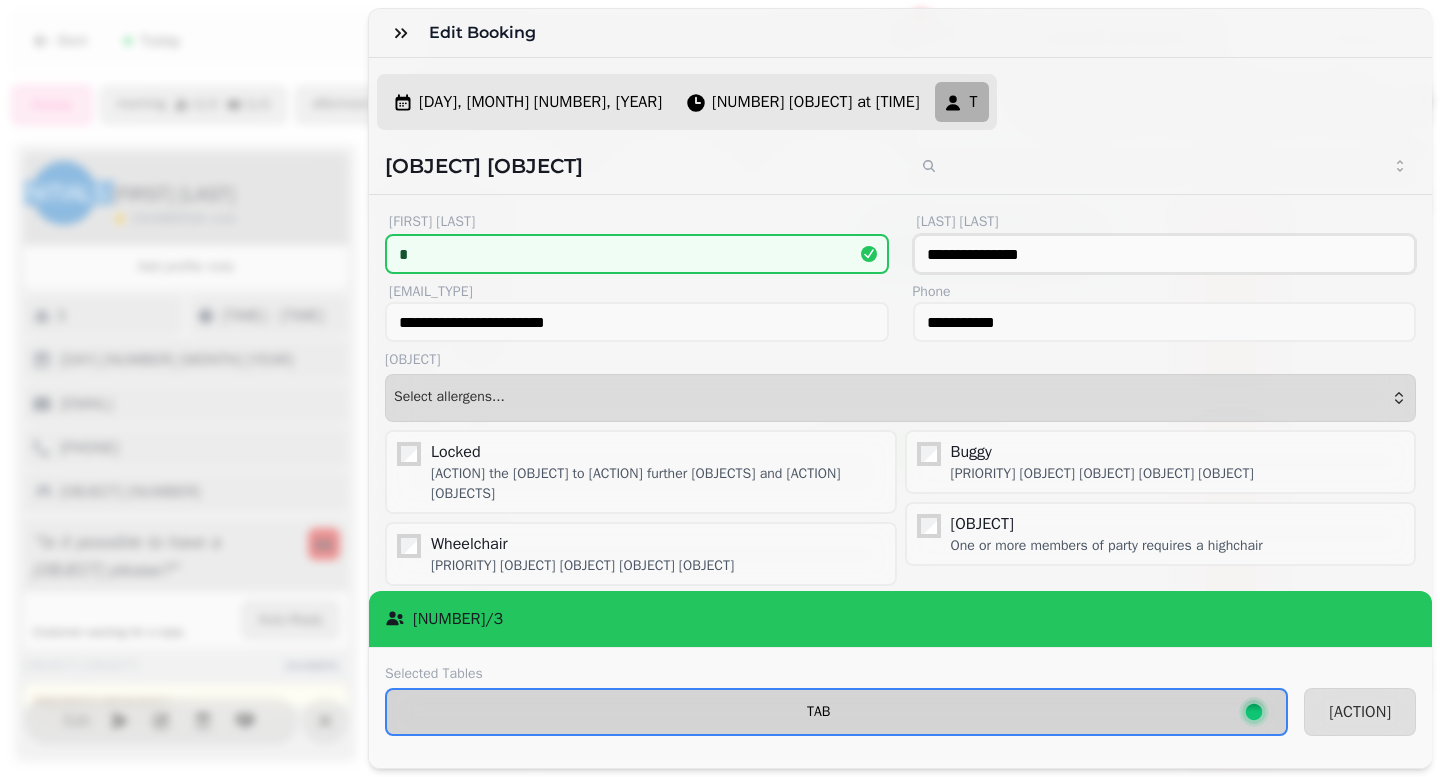type on "**********" 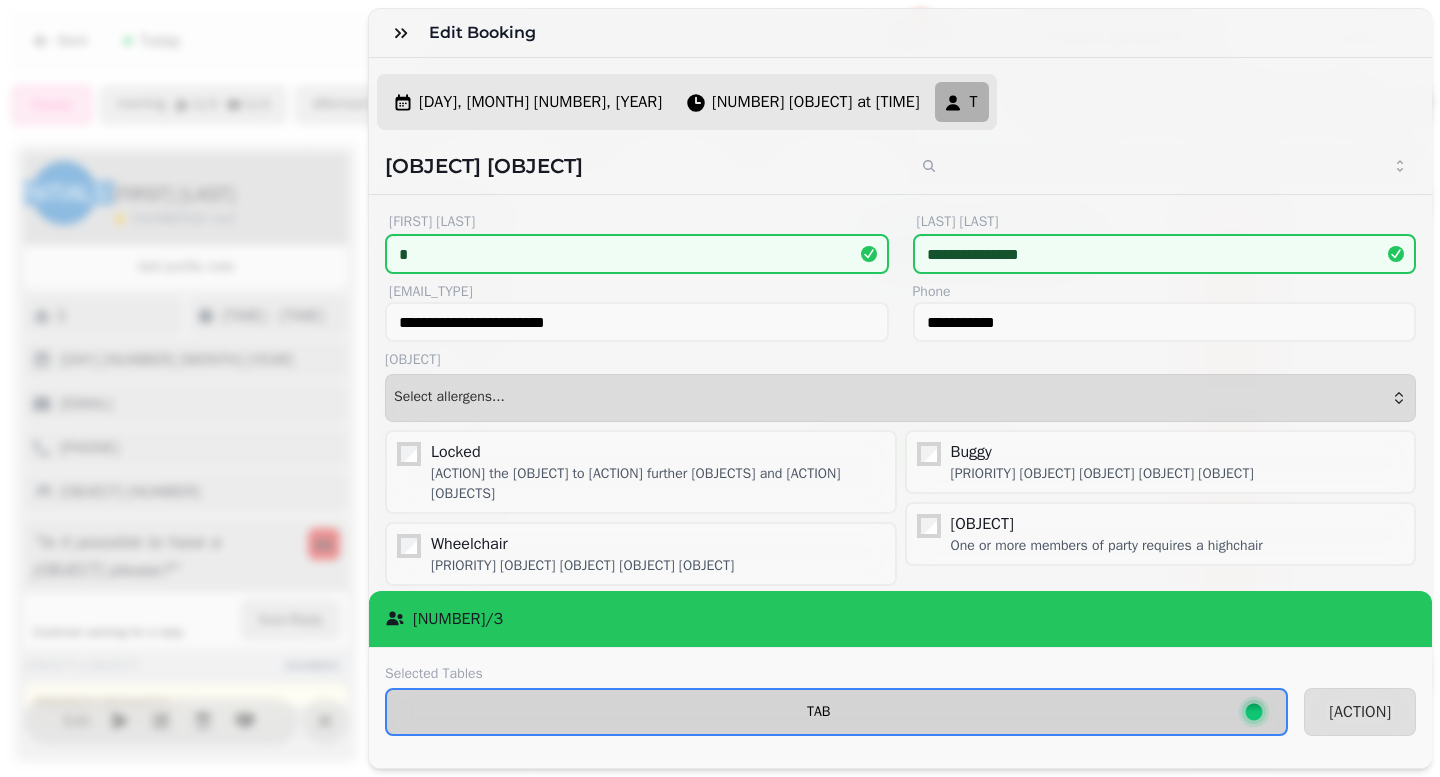 click on "TAB" at bounding box center (819, 712) 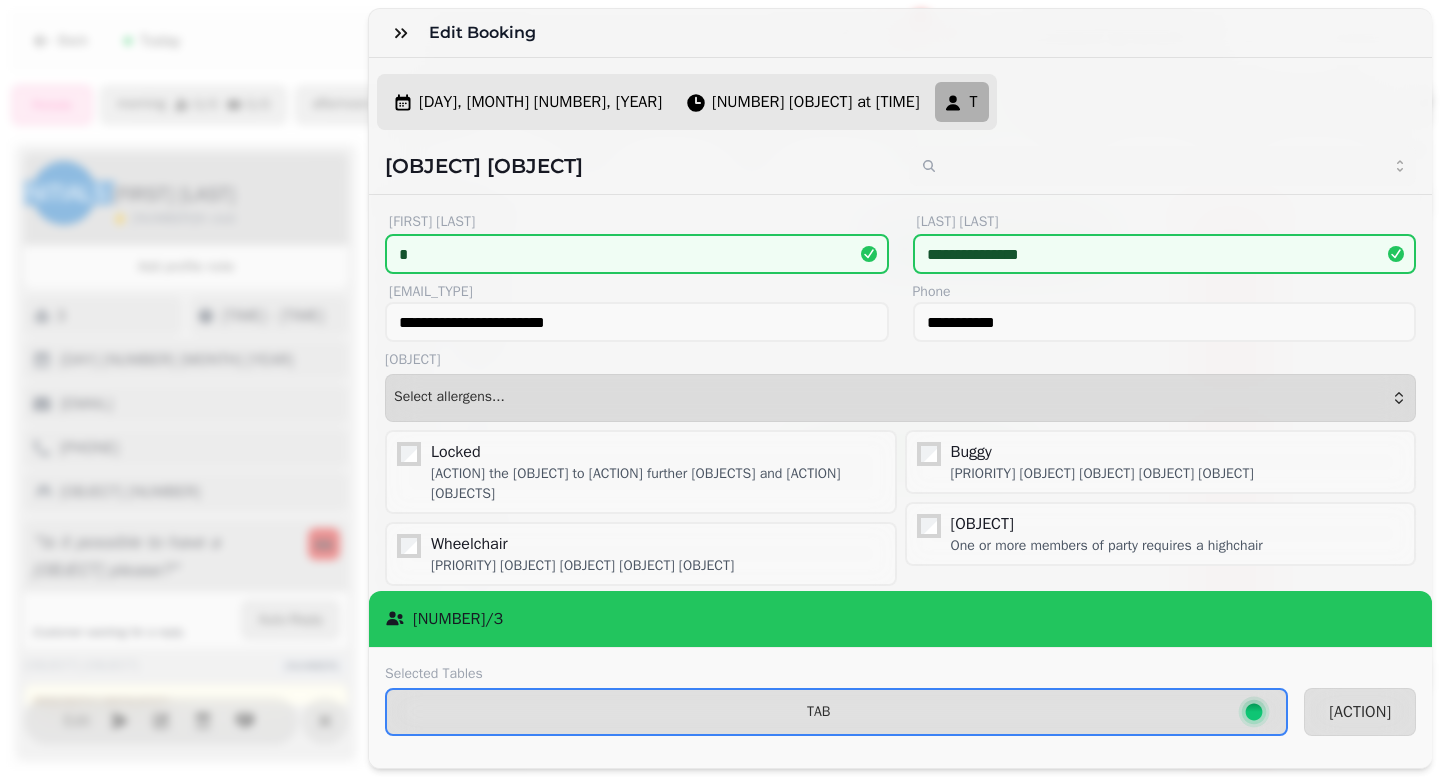 scroll, scrollTop: 0, scrollLeft: 0, axis: both 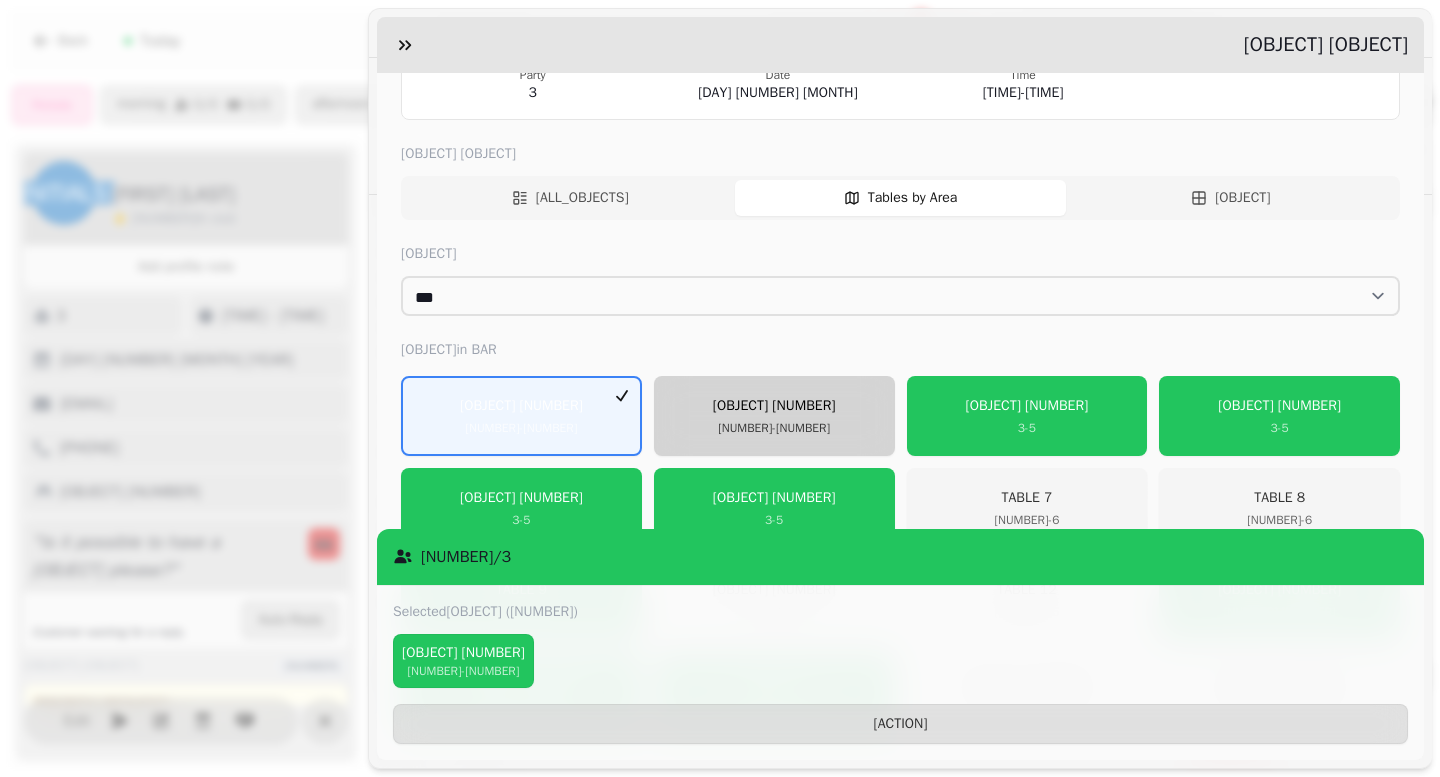 click on "[OBJECT] [NUMBER] - [NUMBER]" at bounding box center [774, 416] 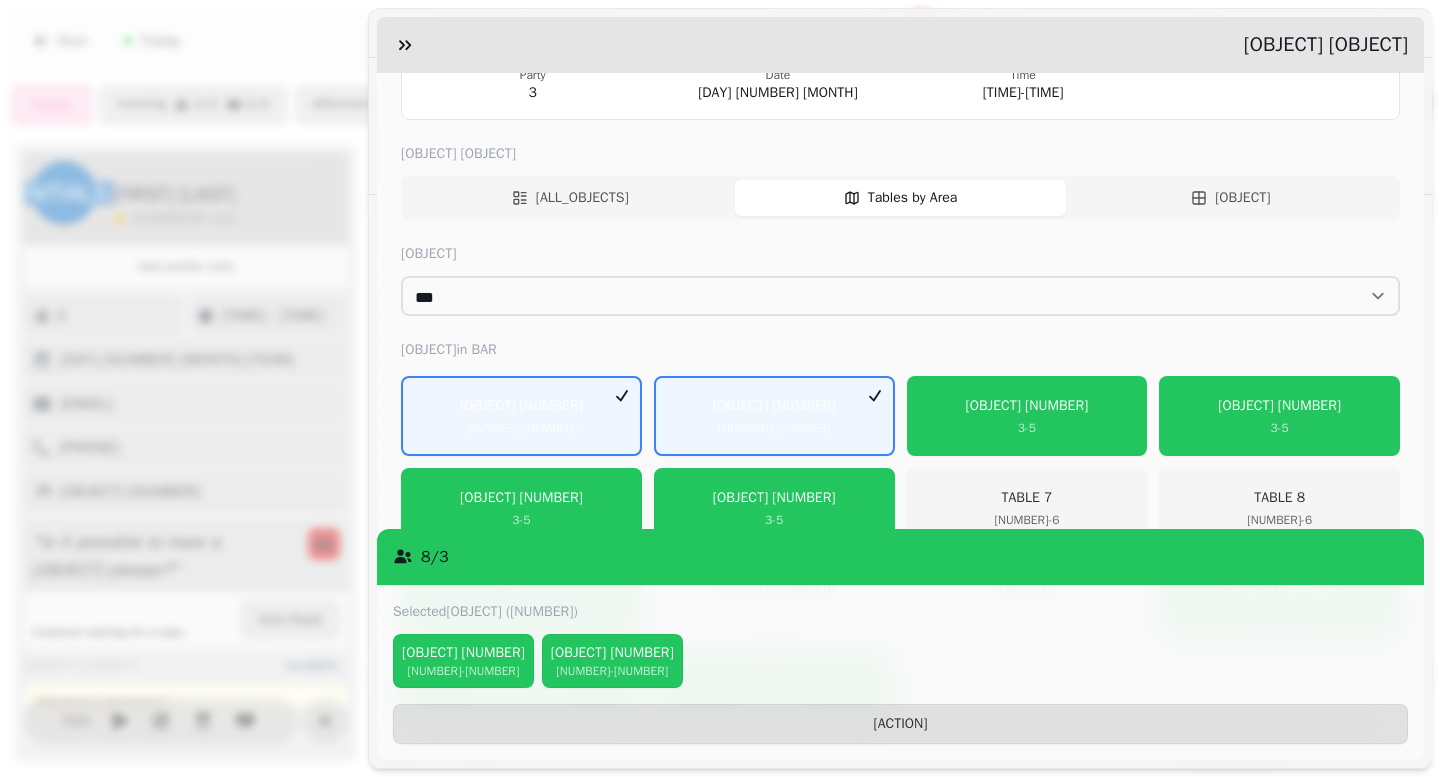 drag, startPoint x: 455, startPoint y: 658, endPoint x: 533, endPoint y: 653, distance: 78.160095 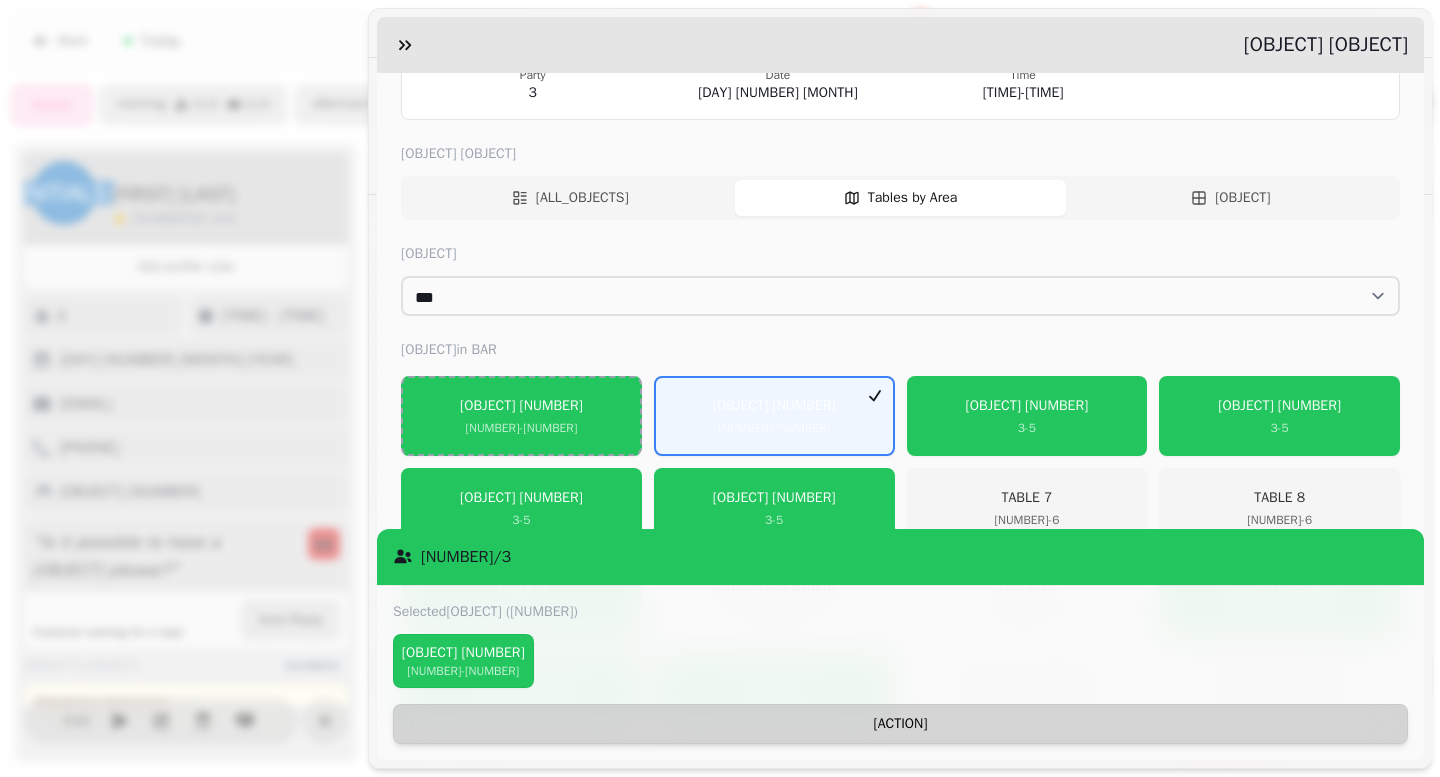 click on "[ACTION]" at bounding box center (900, 724) 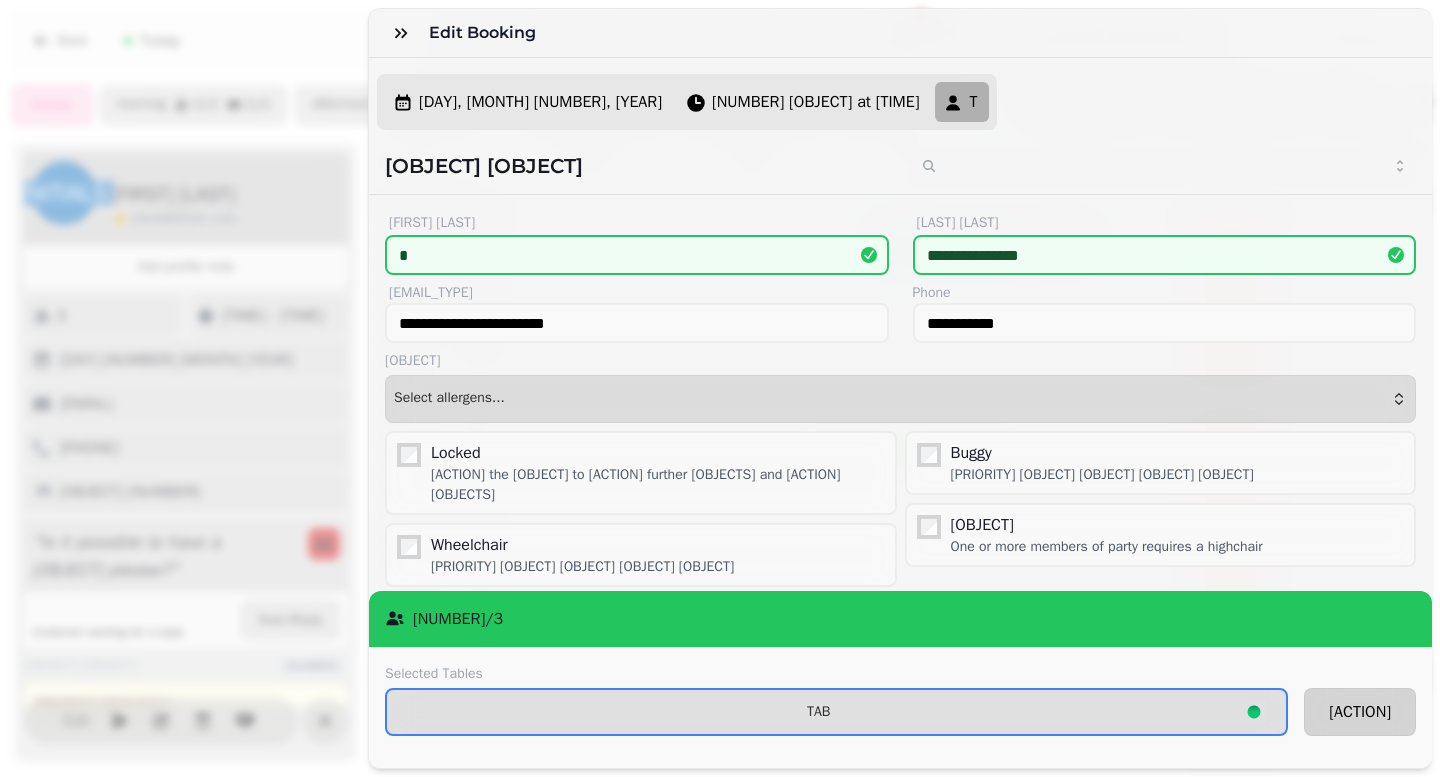 click on "[ACTION]" at bounding box center [1360, 712] 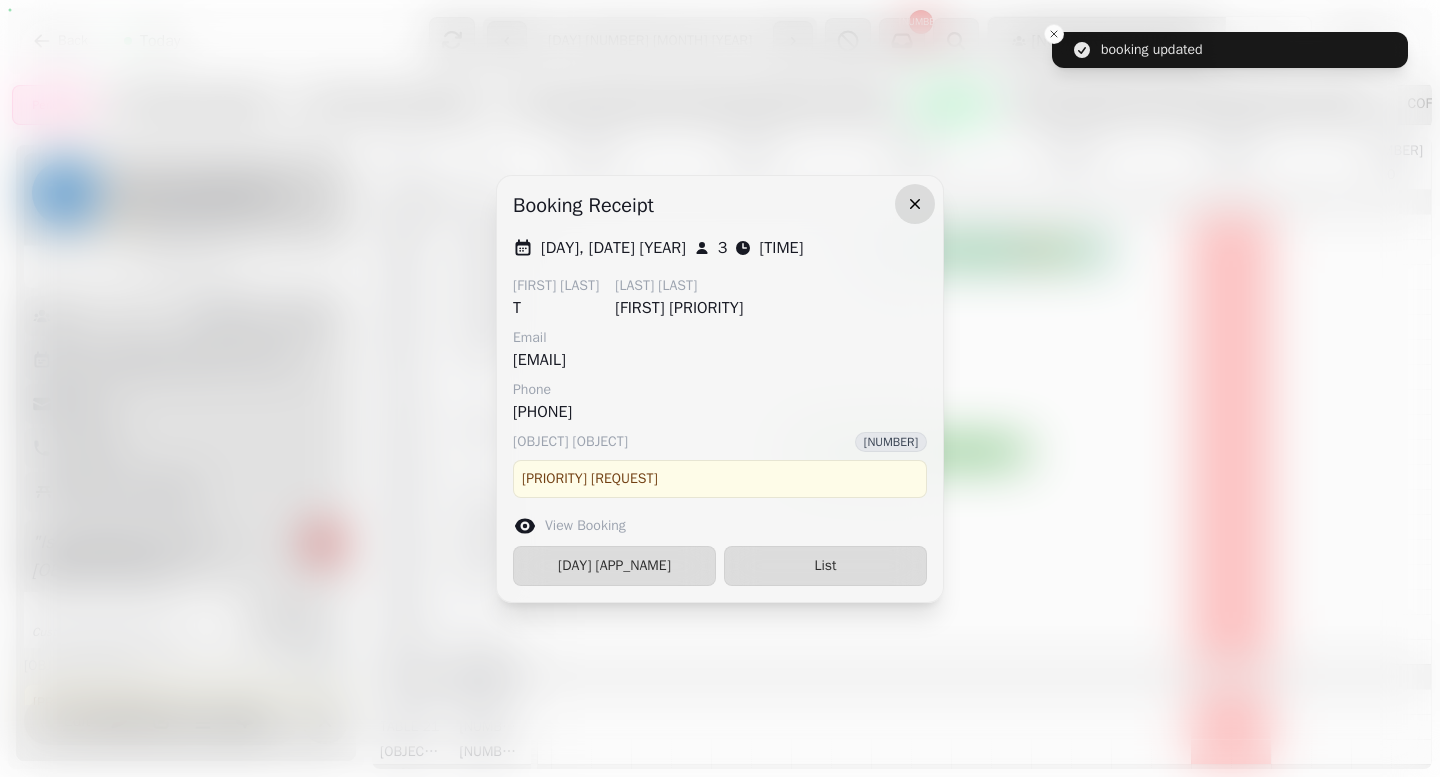 click 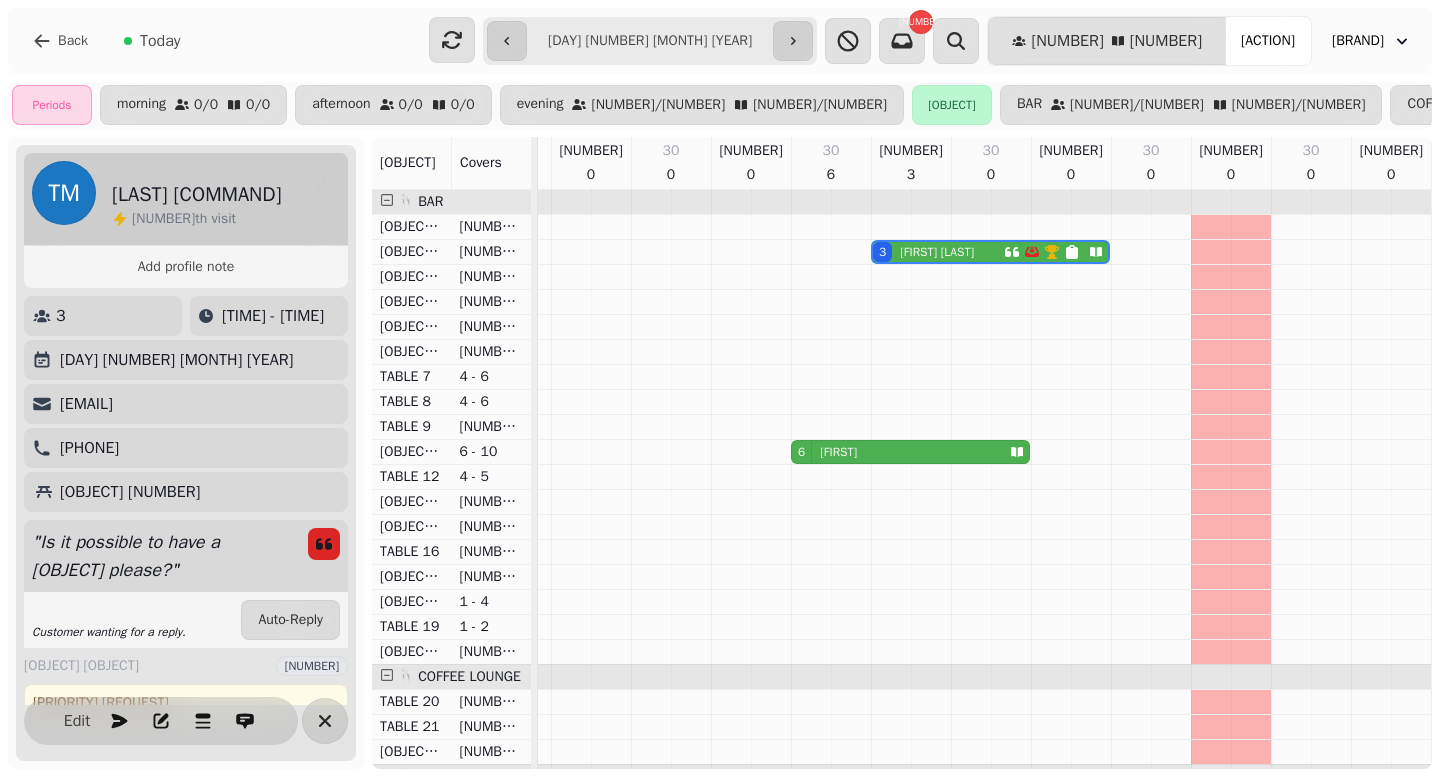 scroll, scrollTop: 284, scrollLeft: 627, axis: both 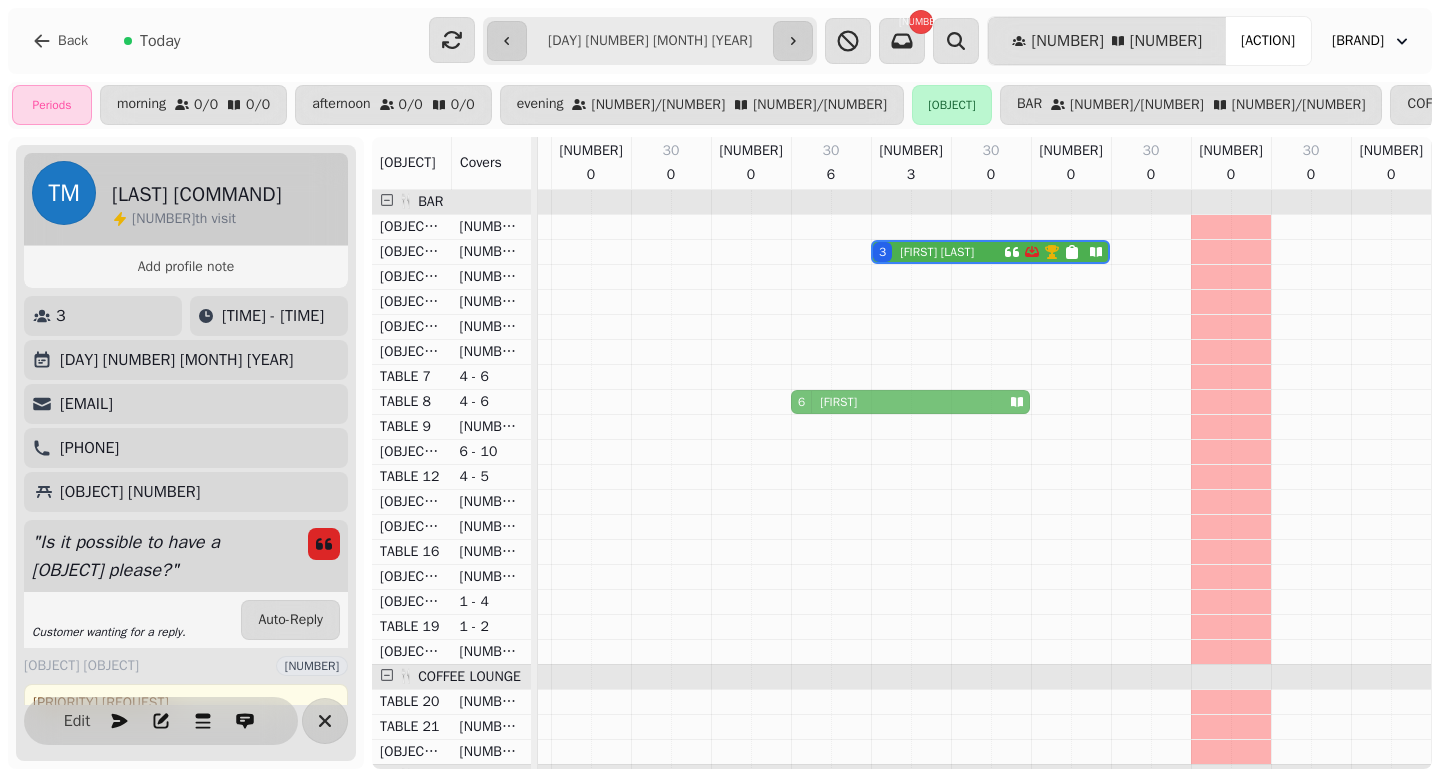 drag, startPoint x: 835, startPoint y: 454, endPoint x: 837, endPoint y: 409, distance: 45.044422 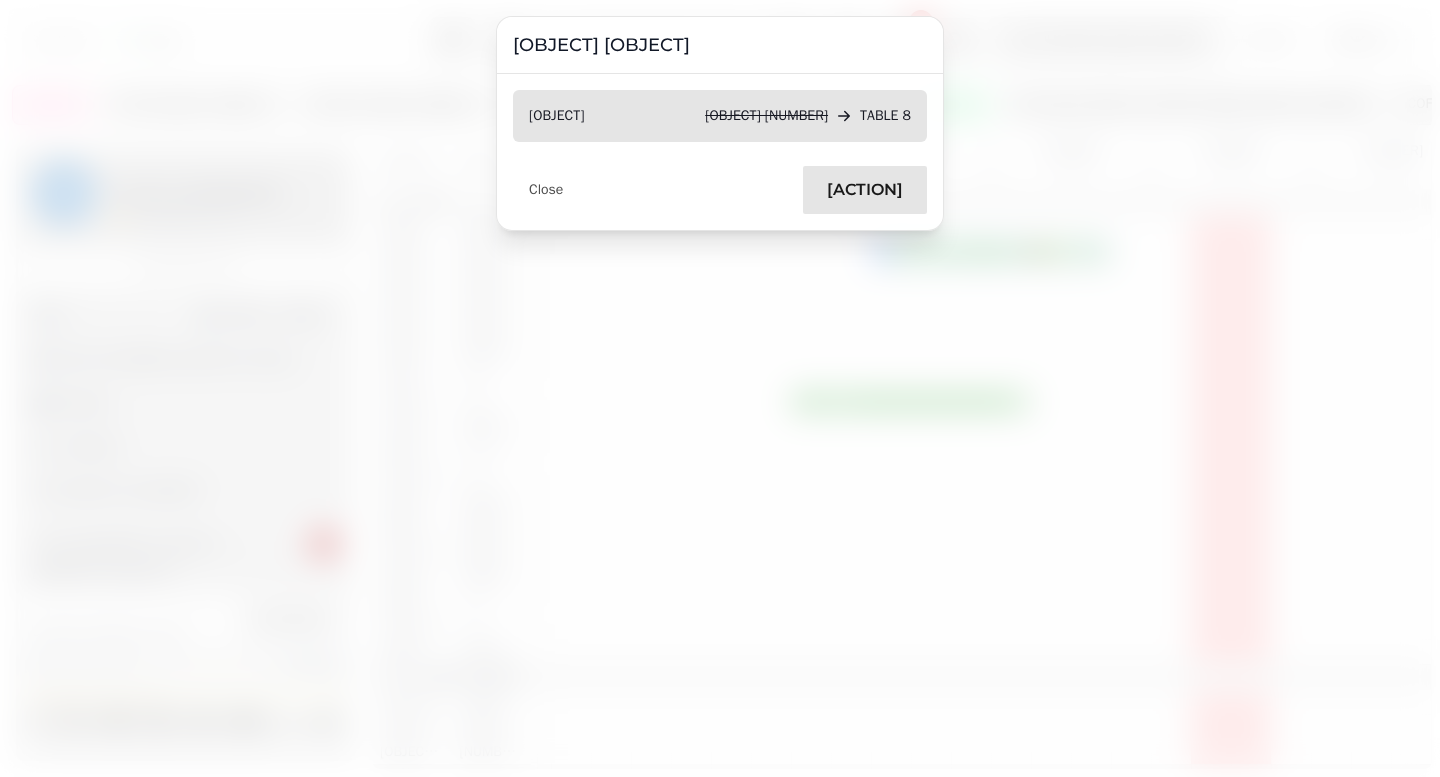 click on "[ACTION]" at bounding box center (865, 190) 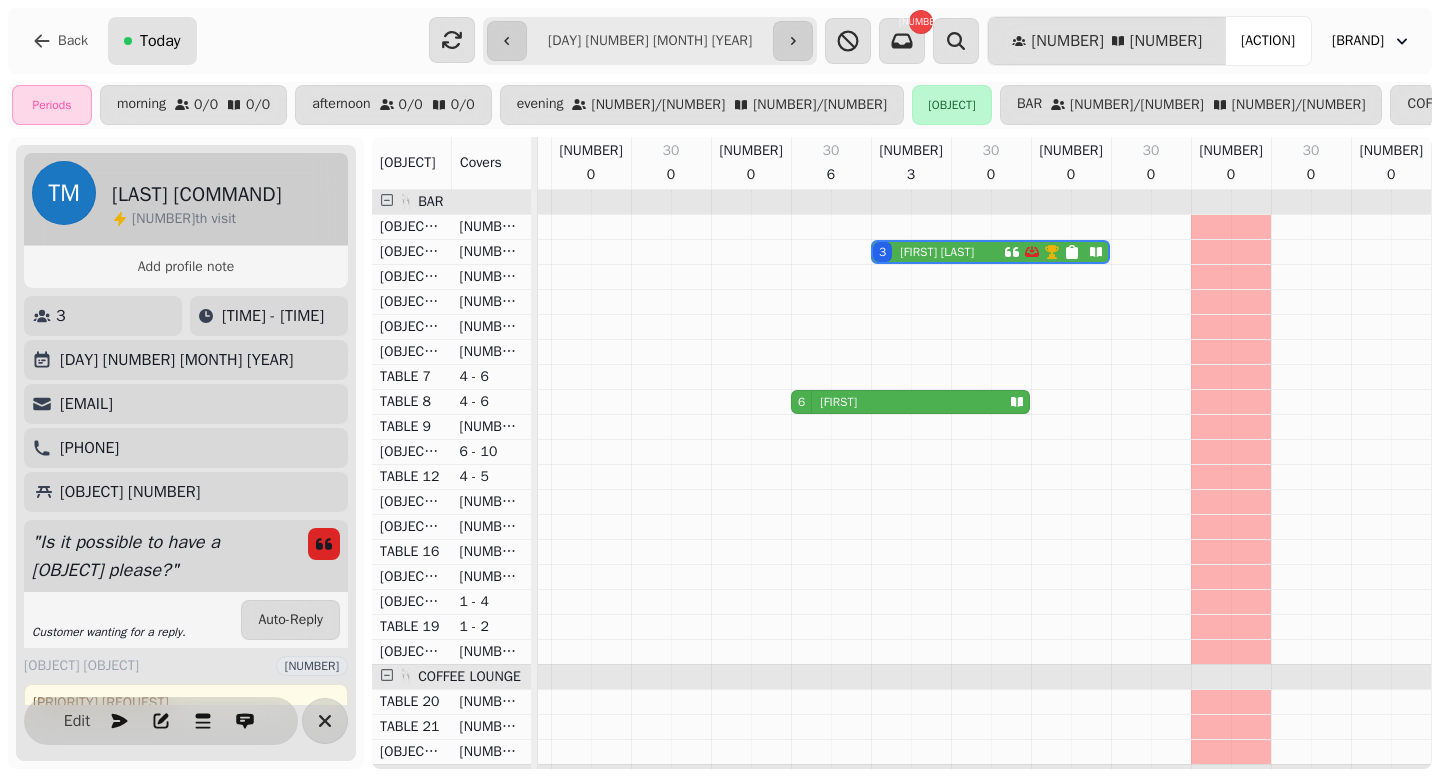 click on "Today" at bounding box center [160, 41] 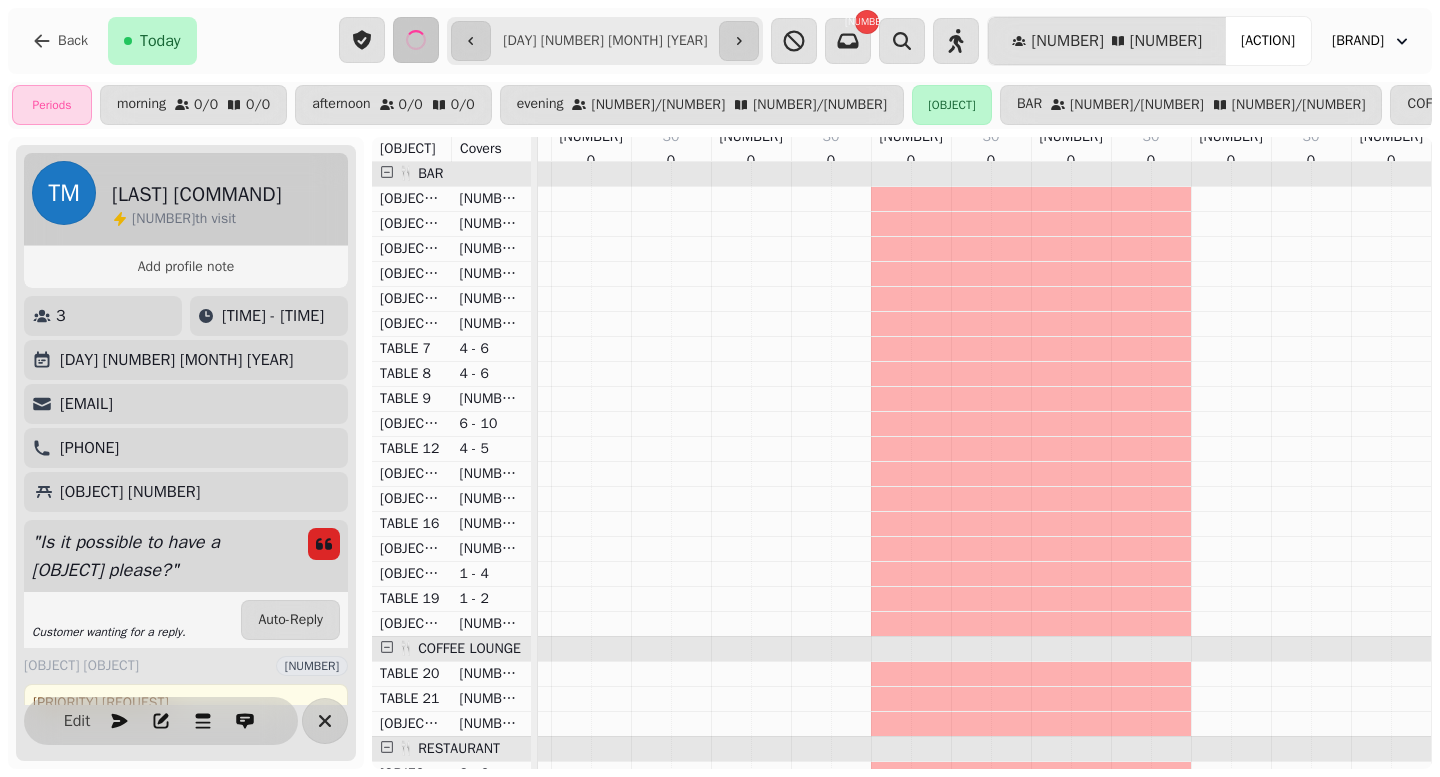 scroll, scrollTop: 0, scrollLeft: 222, axis: horizontal 